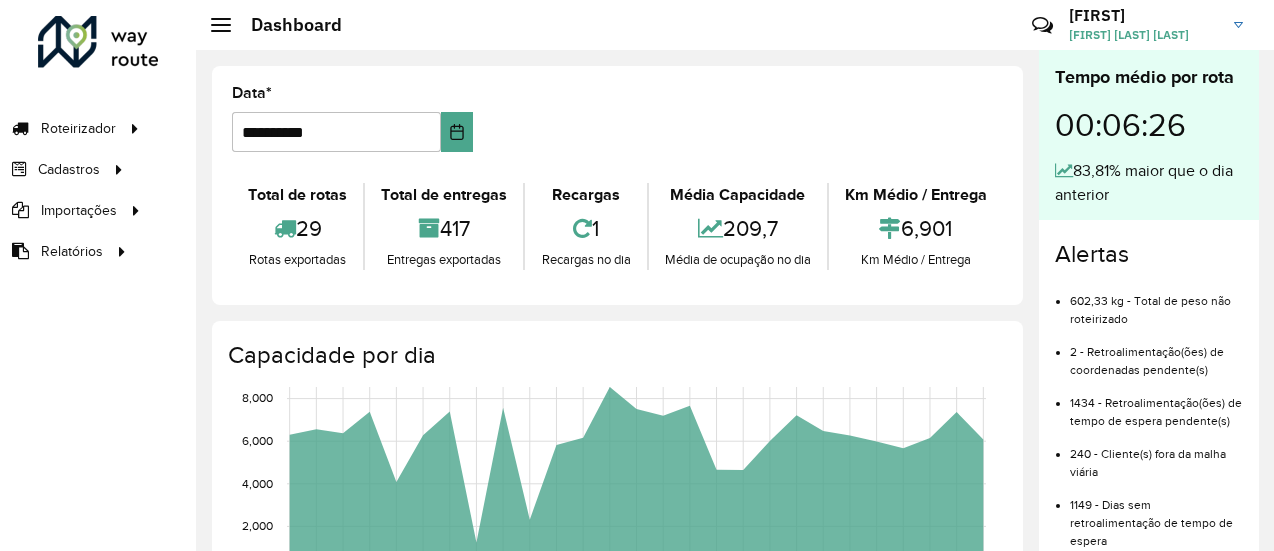 scroll, scrollTop: 0, scrollLeft: 0, axis: both 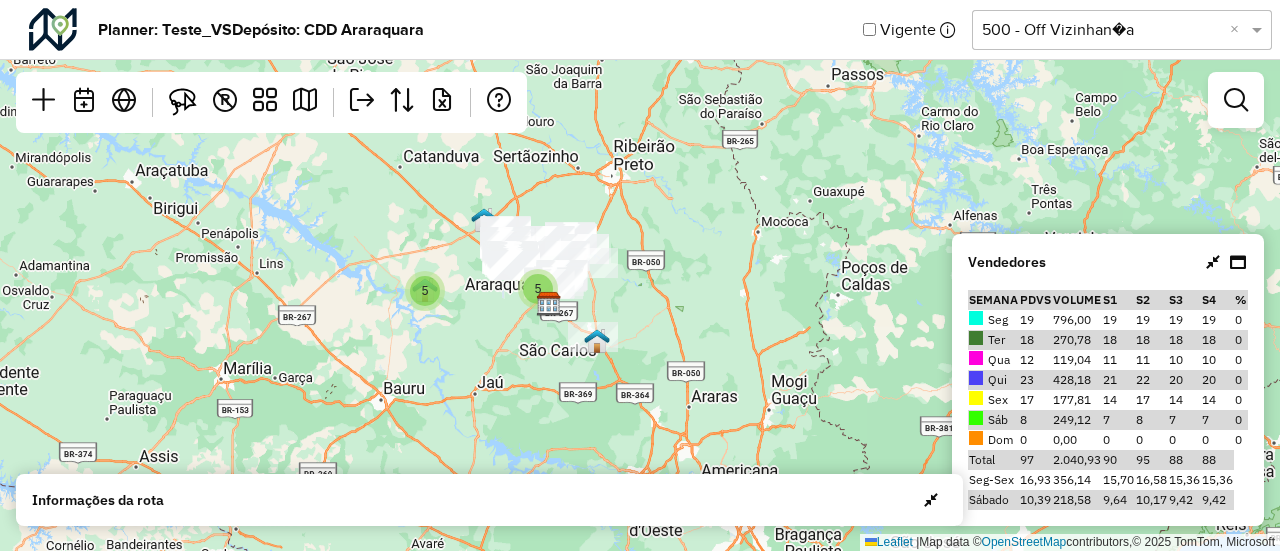 click at bounding box center (1236, 100) 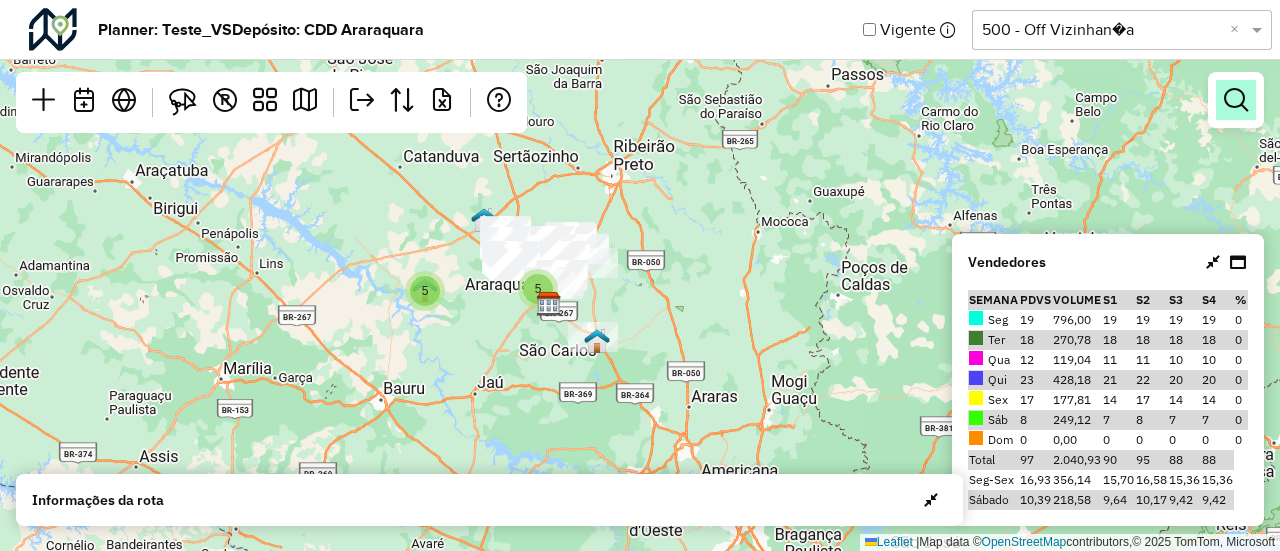 click at bounding box center (1236, 100) 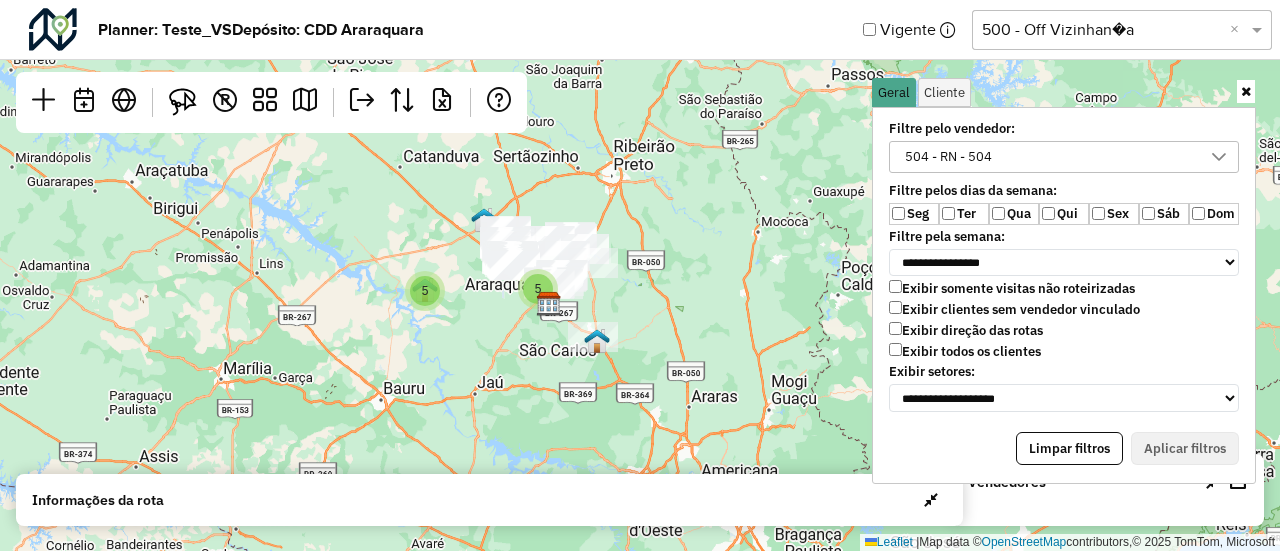 click on "504 - RN - 504" at bounding box center [1049, 157] 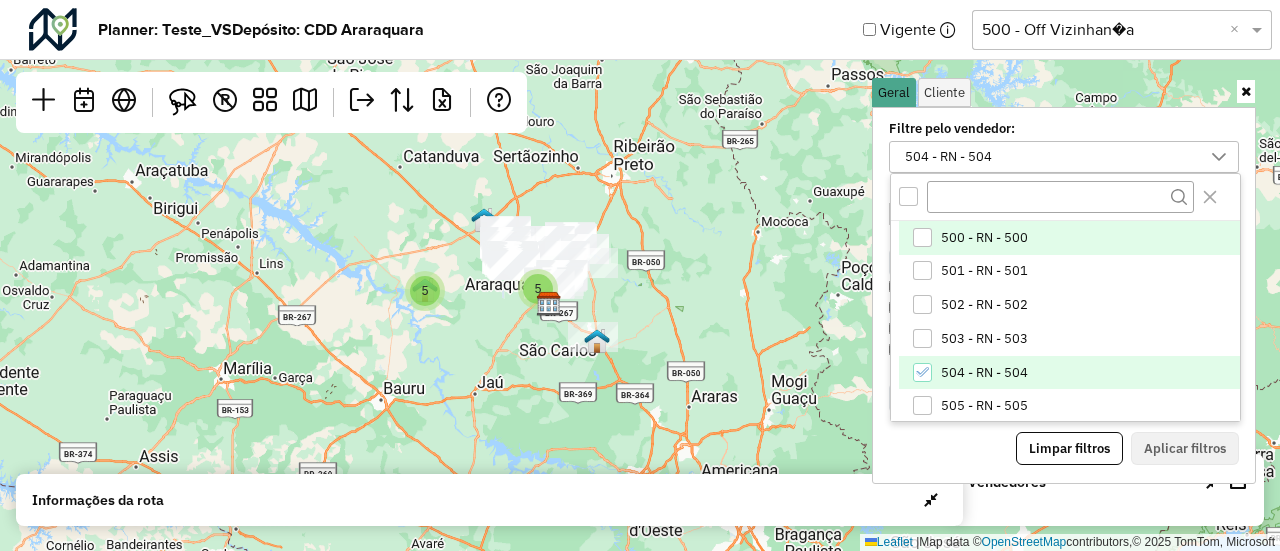 click on "500 - RN - 500" at bounding box center (984, 238) 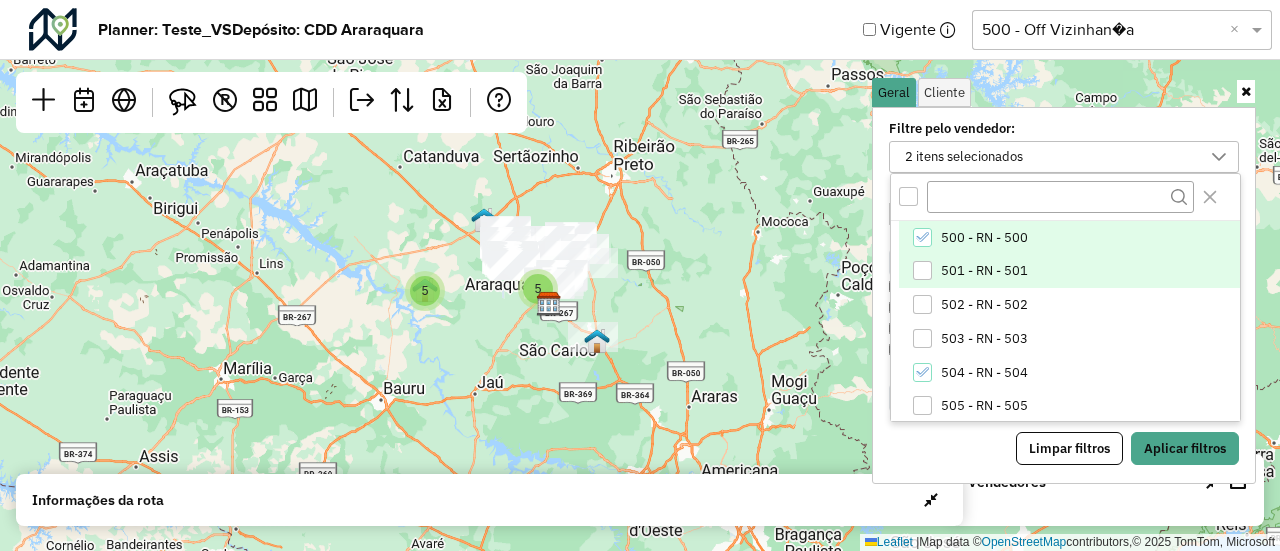 click on "501 - RN - 501" at bounding box center (1069, 272) 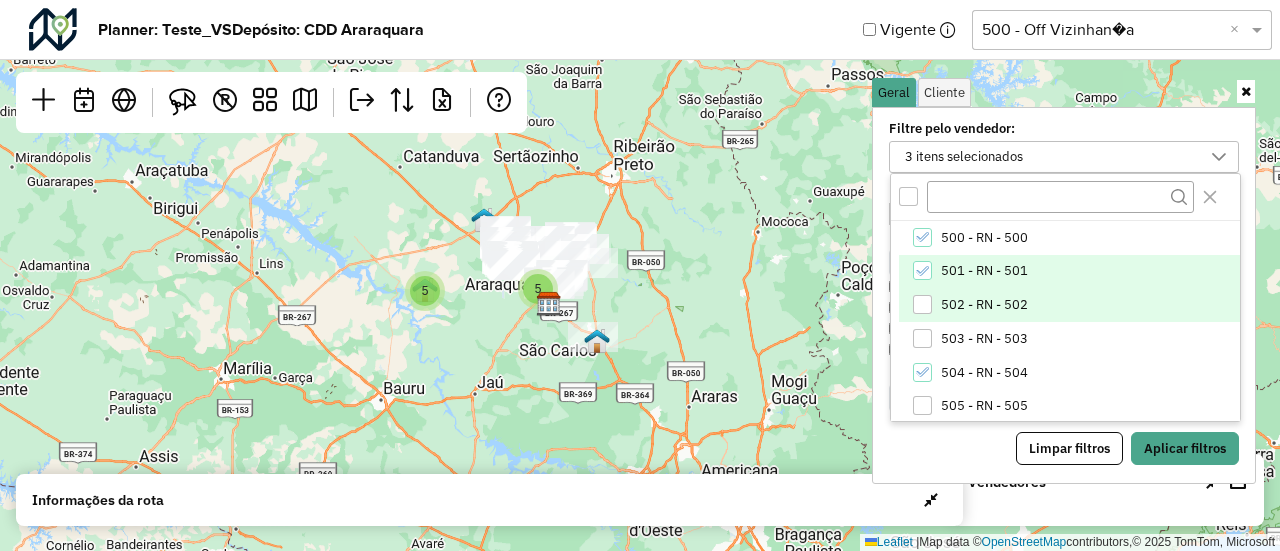 click on "502 - RN - 502" at bounding box center [1069, 305] 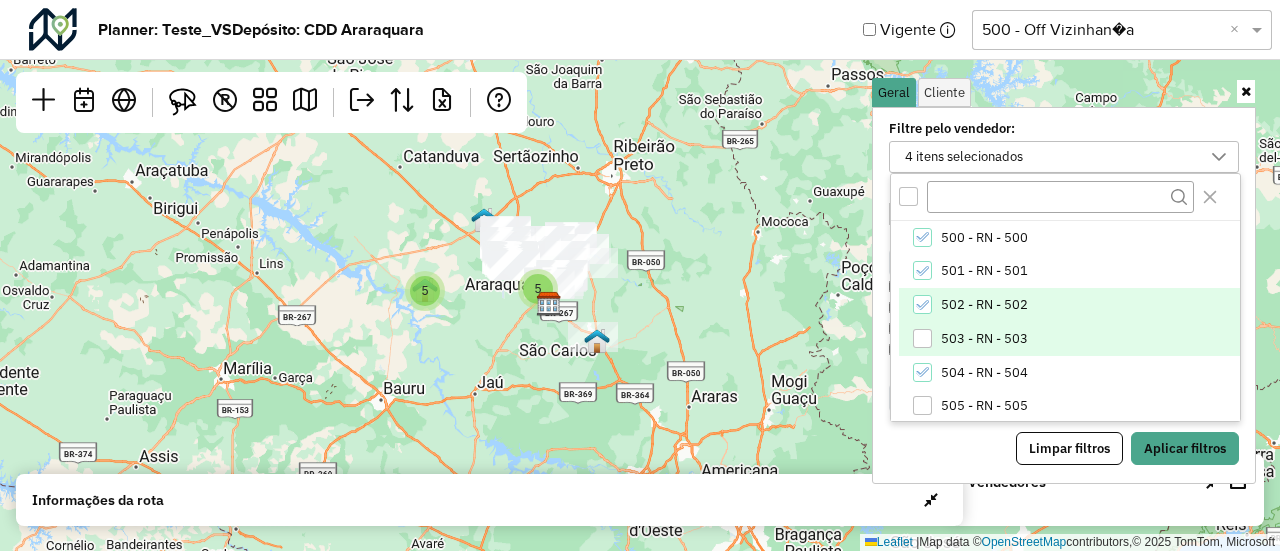 click at bounding box center [922, 338] 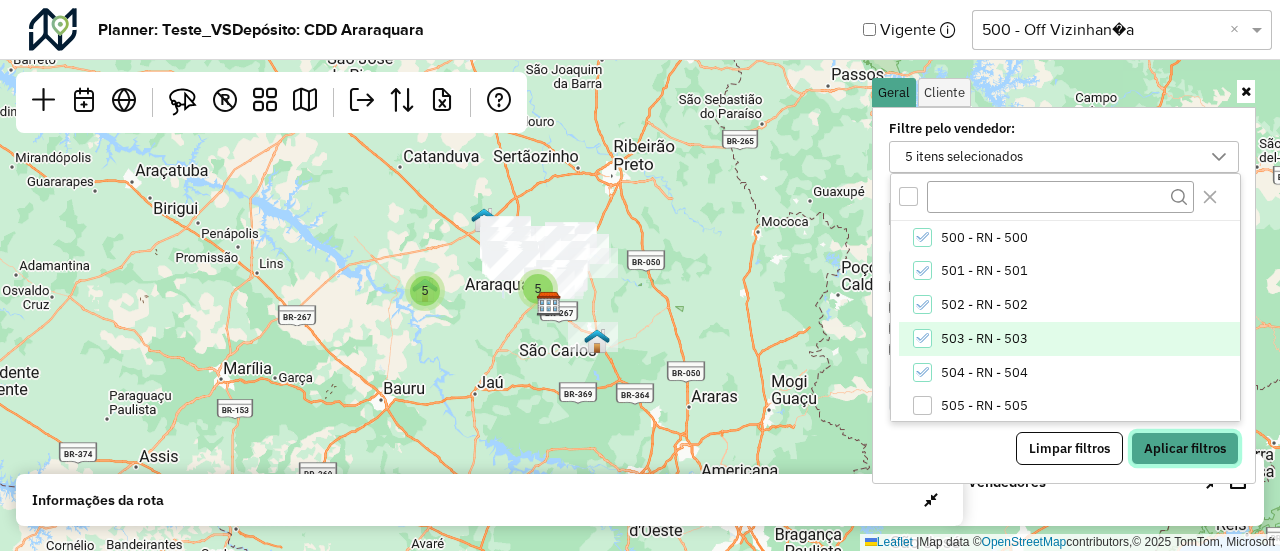 click on "Aplicar filtros" at bounding box center [1185, 449] 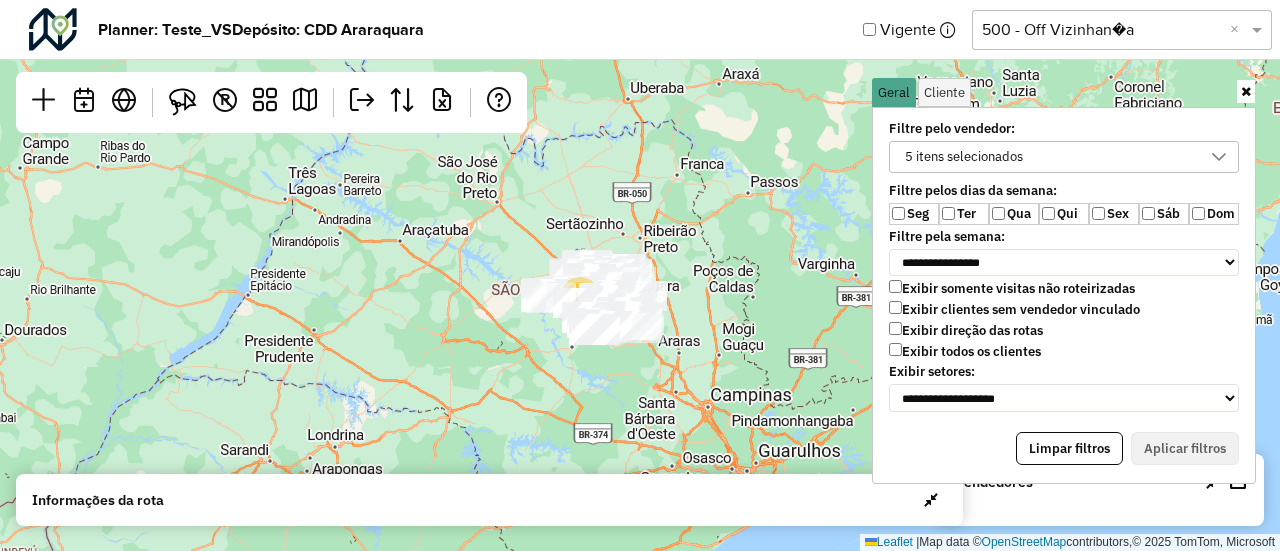 drag, startPoint x: 726, startPoint y: 313, endPoint x: 716, endPoint y: 307, distance: 11.661903 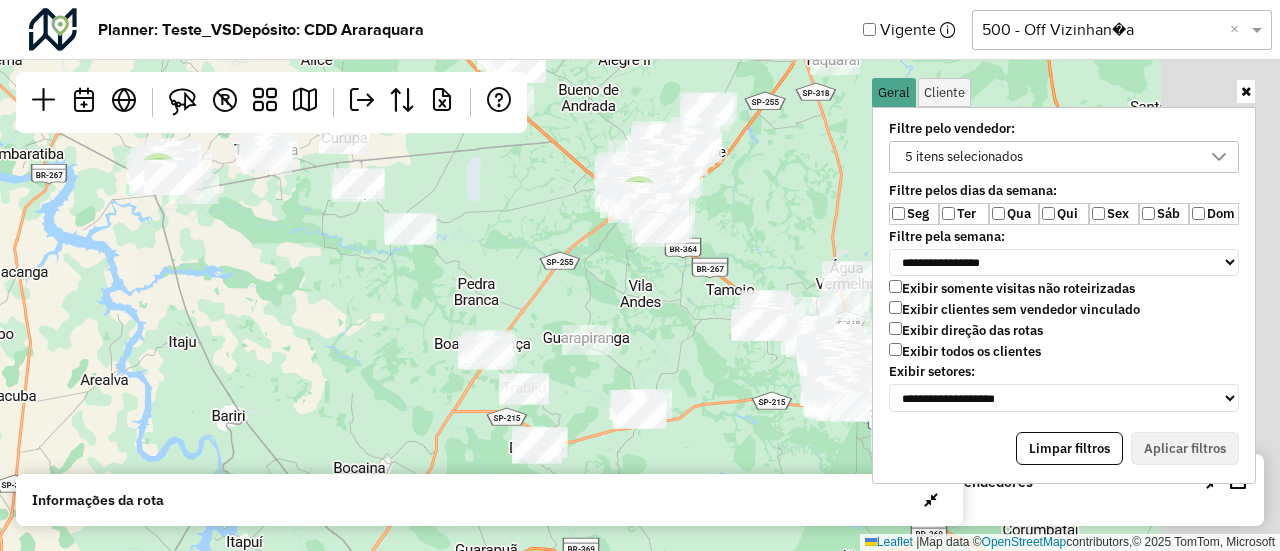 drag, startPoint x: 766, startPoint y: 298, endPoint x: 618, endPoint y: 327, distance: 150.81445 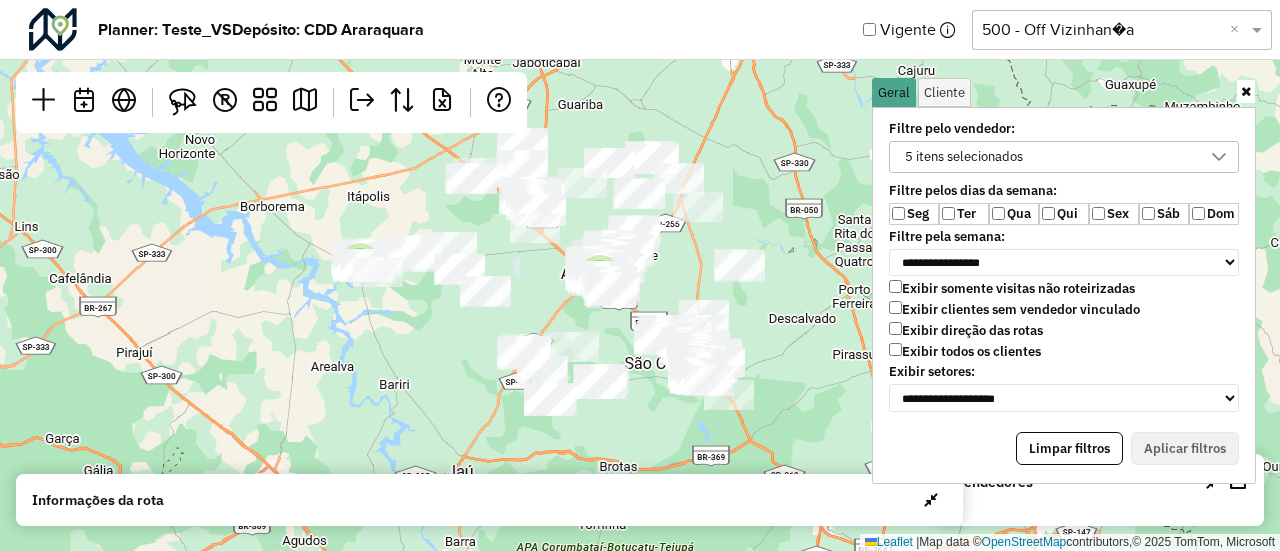 drag, startPoint x: 778, startPoint y: 208, endPoint x: 754, endPoint y: 219, distance: 26.400757 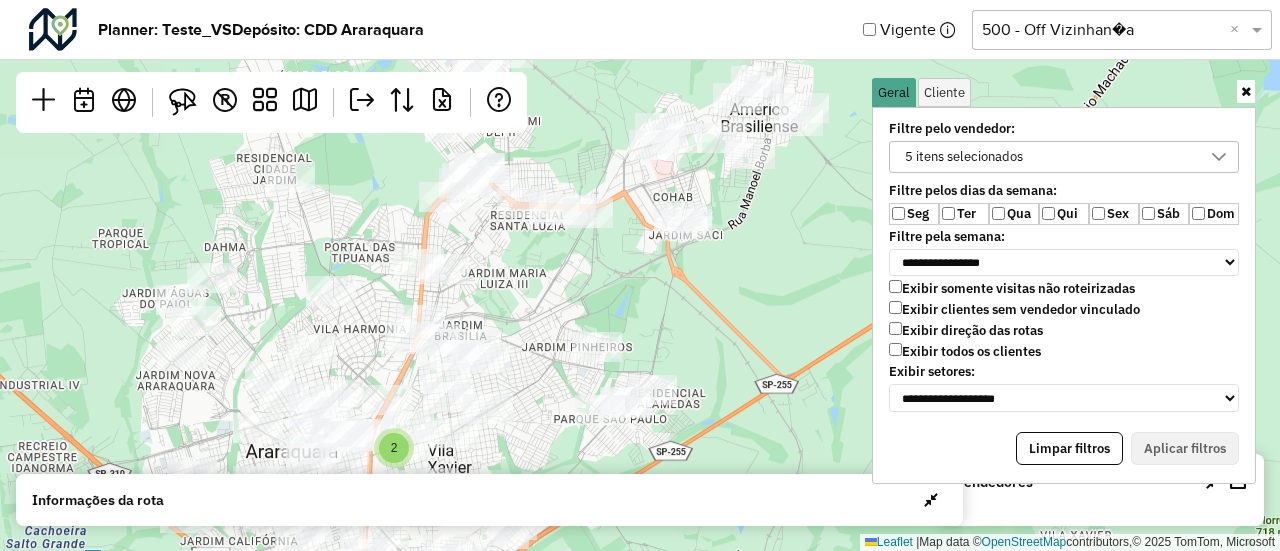drag, startPoint x: 614, startPoint y: 301, endPoint x: 526, endPoint y: 146, distance: 178.2386 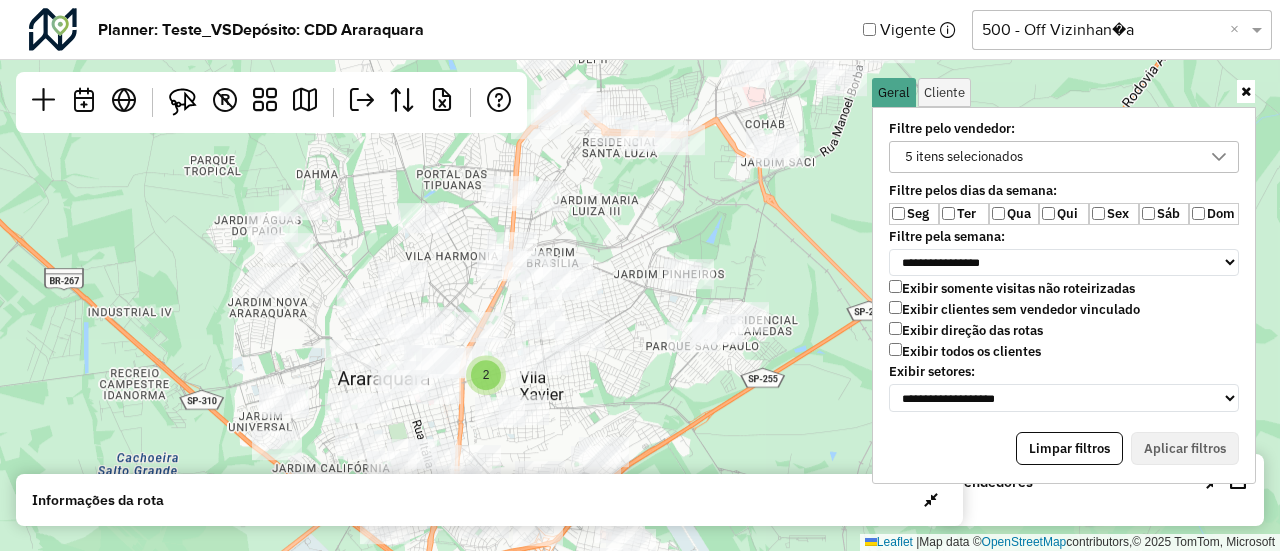 drag, startPoint x: 586, startPoint y: 268, endPoint x: 678, endPoint y: 195, distance: 117.4436 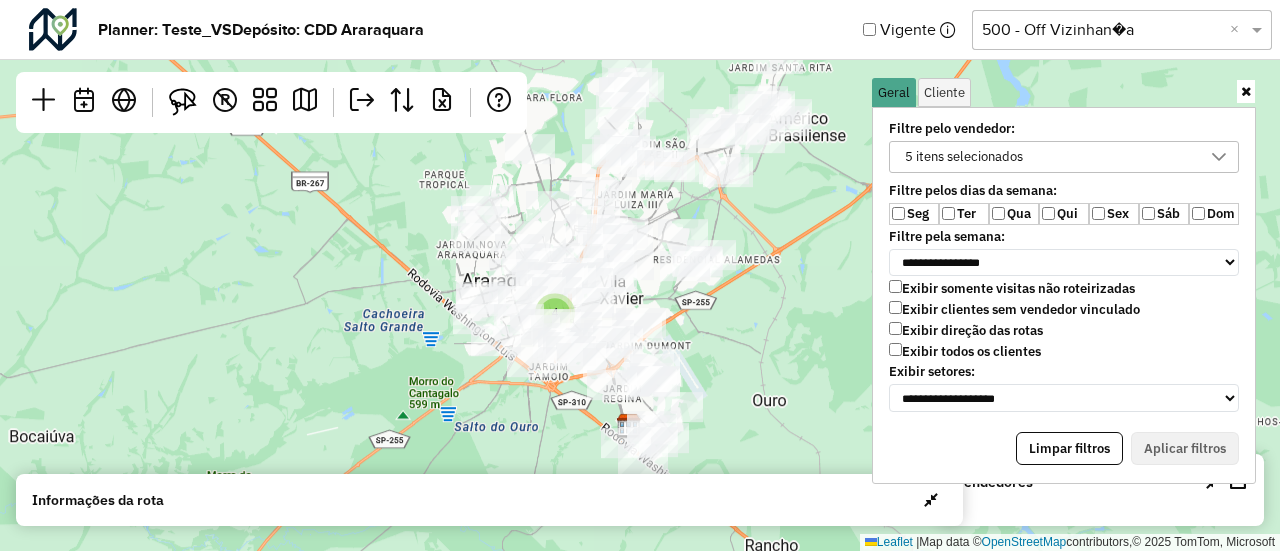 click on "4 Leaflet | Map data © OpenStreetMap contributors,© 2025 TomTom, Microsoft" 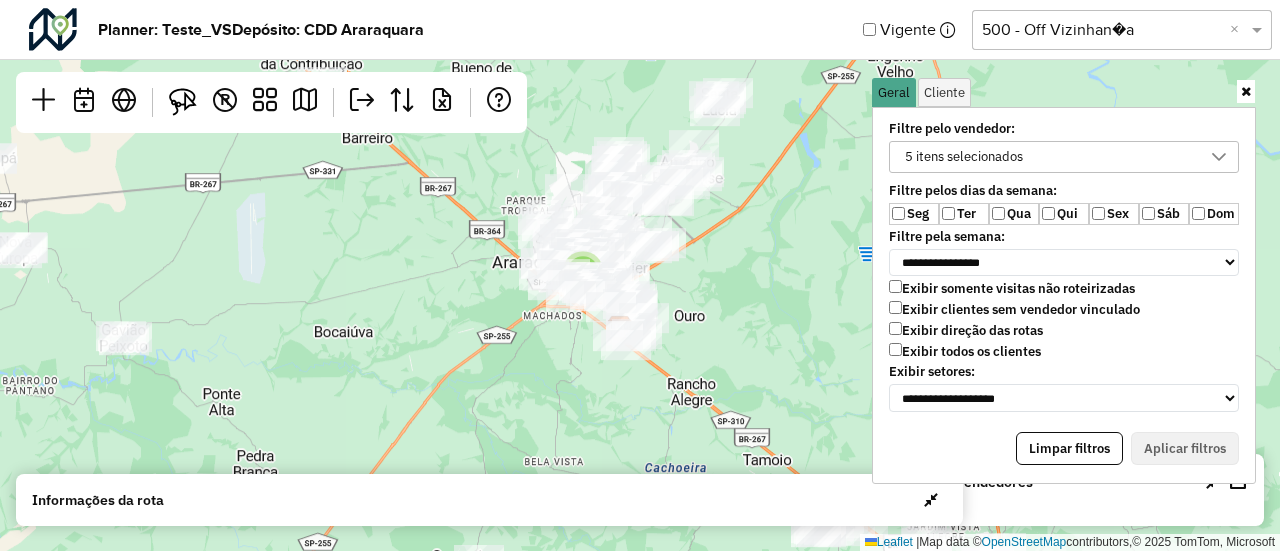 drag, startPoint x: 853, startPoint y: 251, endPoint x: 755, endPoint y: 257, distance: 98.1835 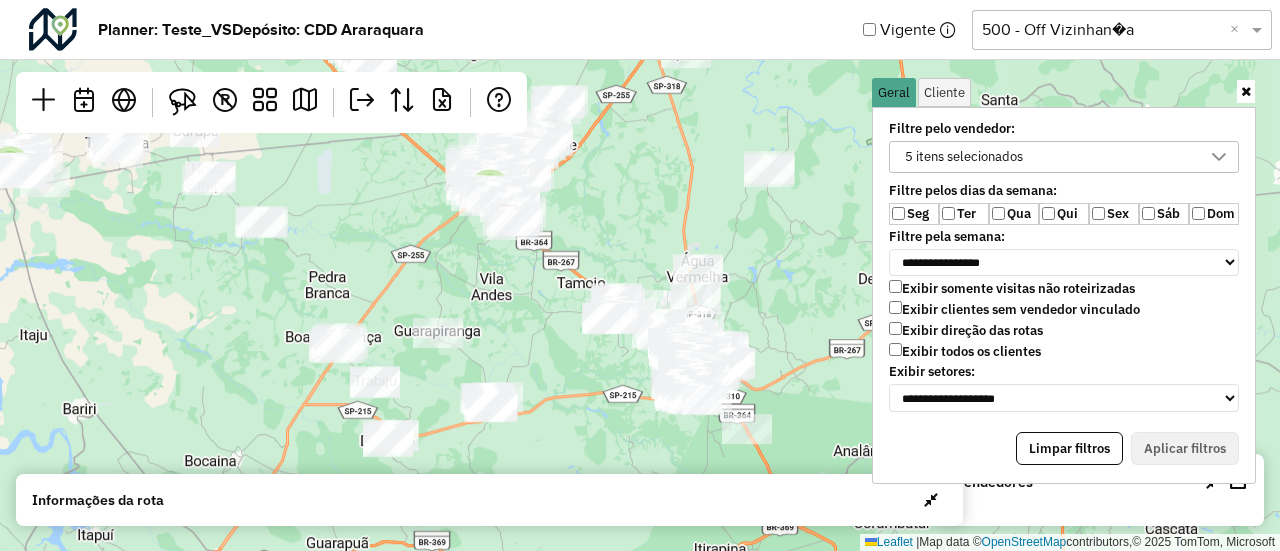 drag, startPoint x: 825, startPoint y: 298, endPoint x: 656, endPoint y: 224, distance: 184.4912 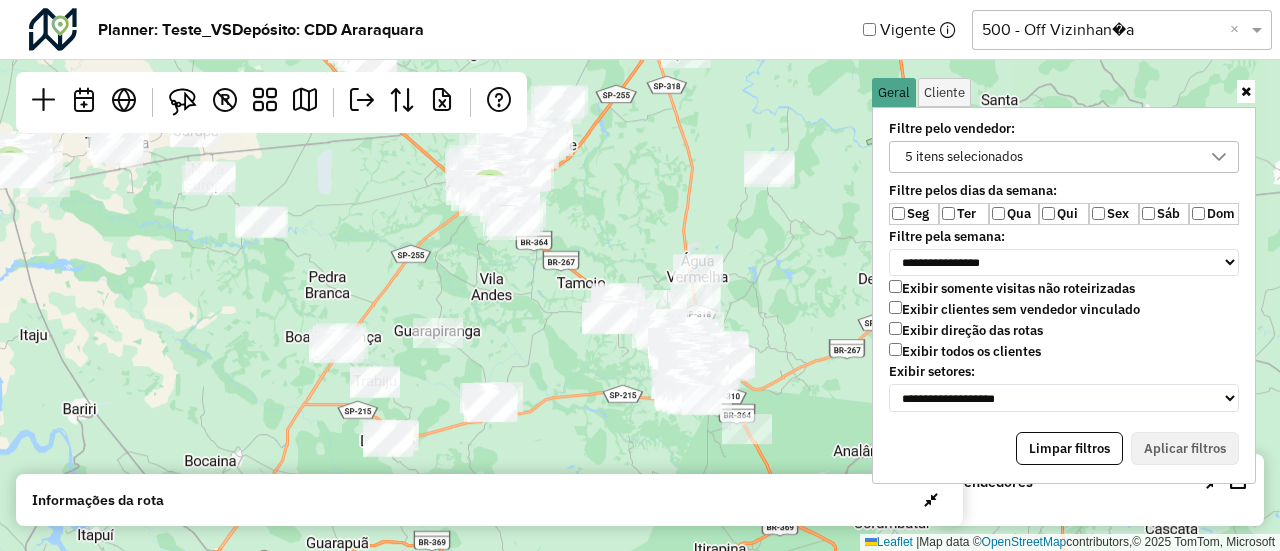 click on "5 itens selecionados" at bounding box center (964, 157) 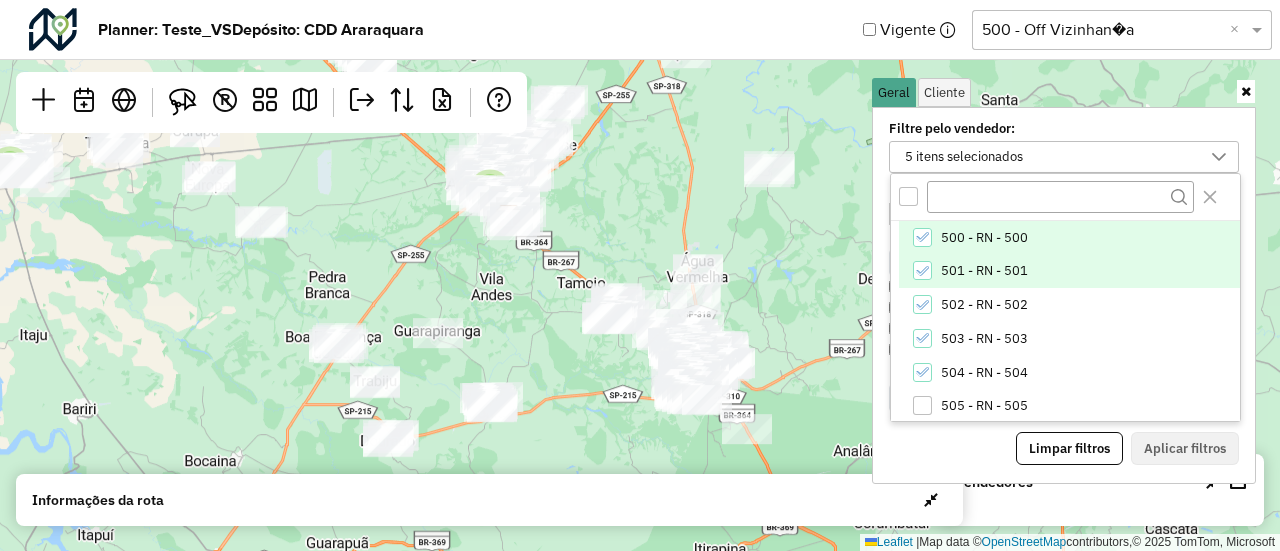 click on "501 - RN - 501" at bounding box center (984, 271) 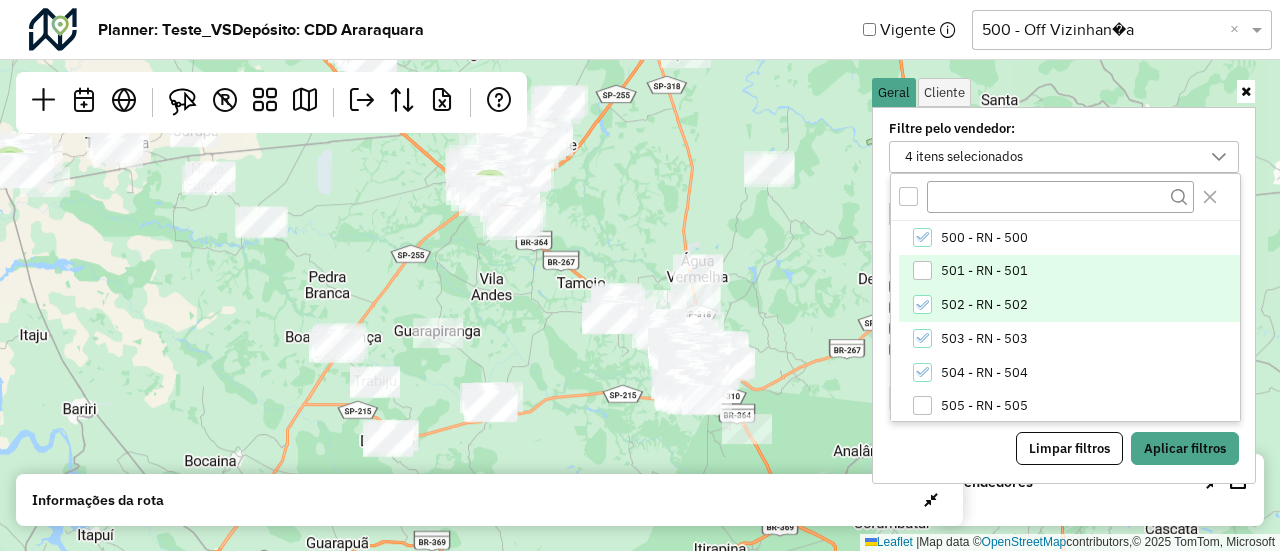 click on "502 - RN - 502" at bounding box center (1069, 305) 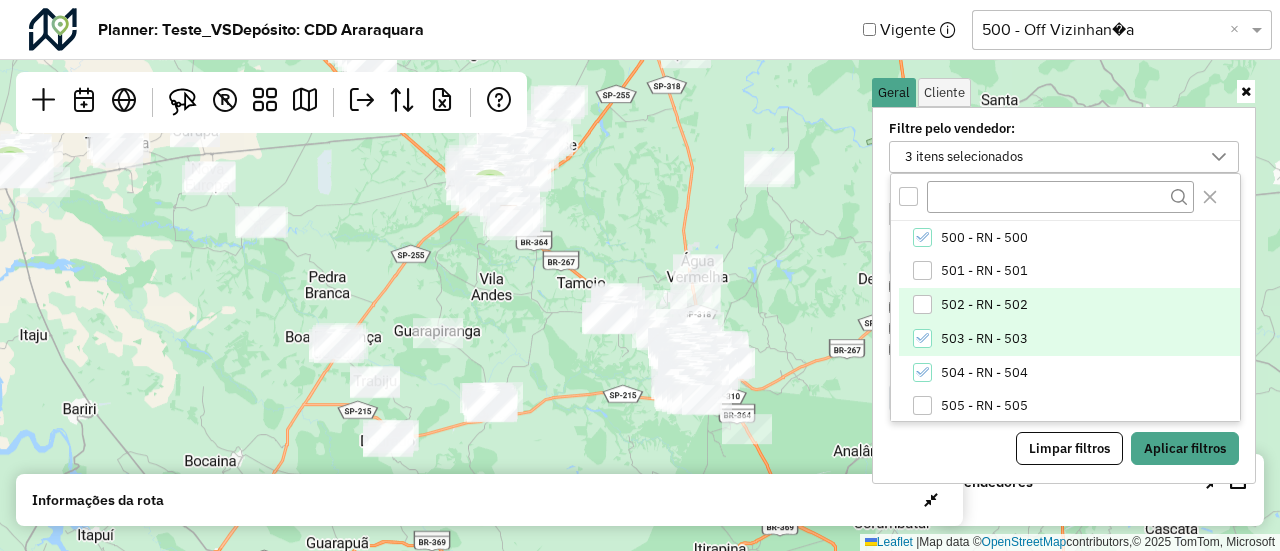 click on "503 - RN - 503" at bounding box center [1069, 339] 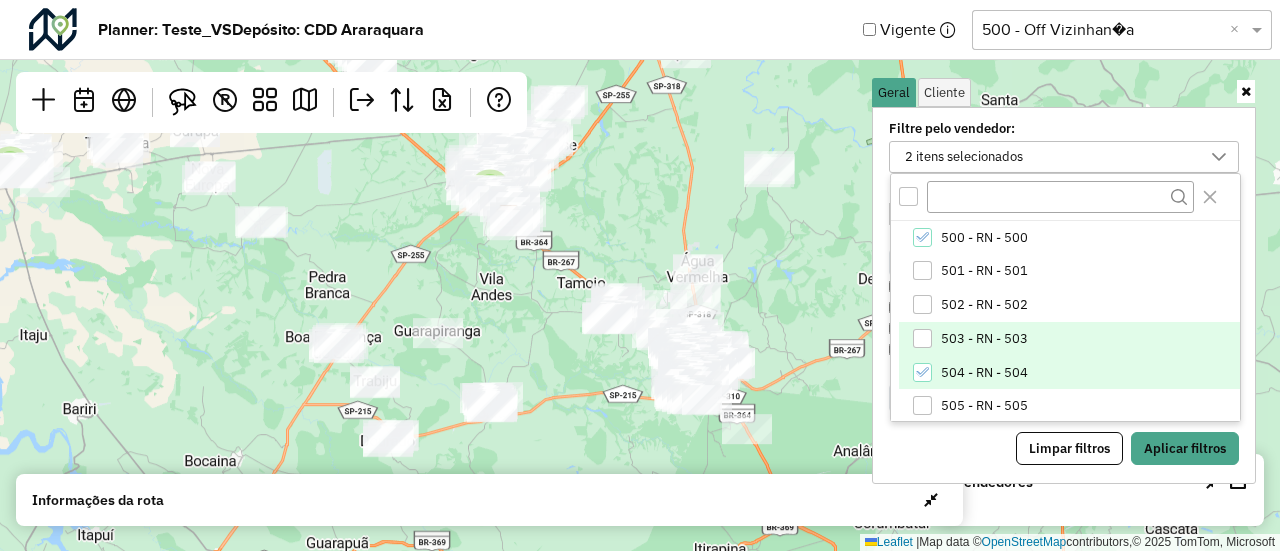 click on "504 - RN - 504" at bounding box center (1069, 373) 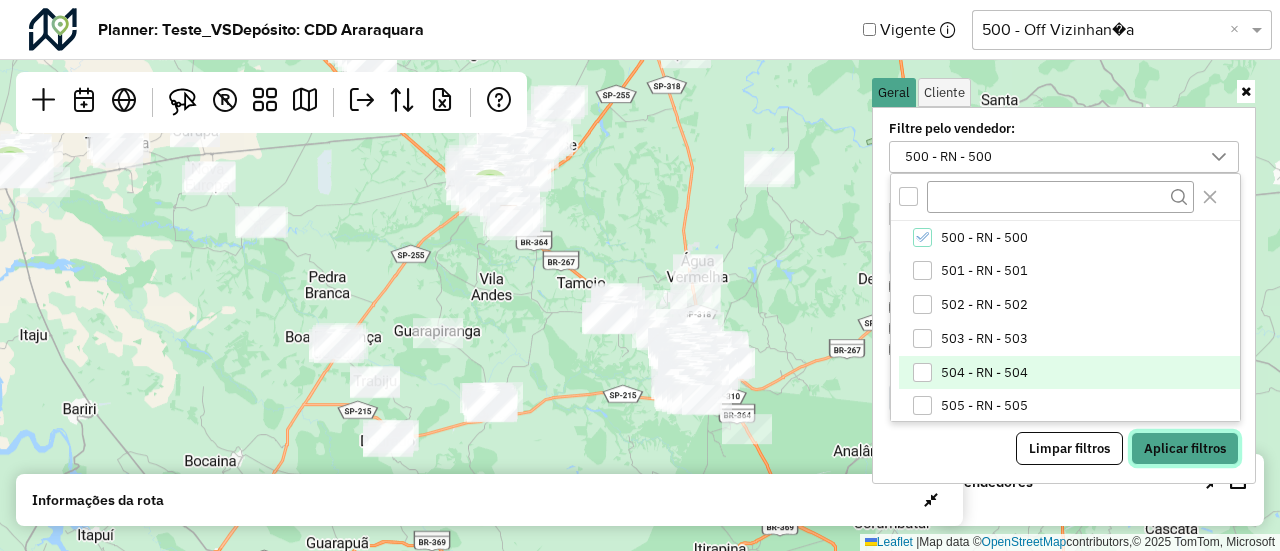 click on "Aplicar filtros" at bounding box center [1185, 449] 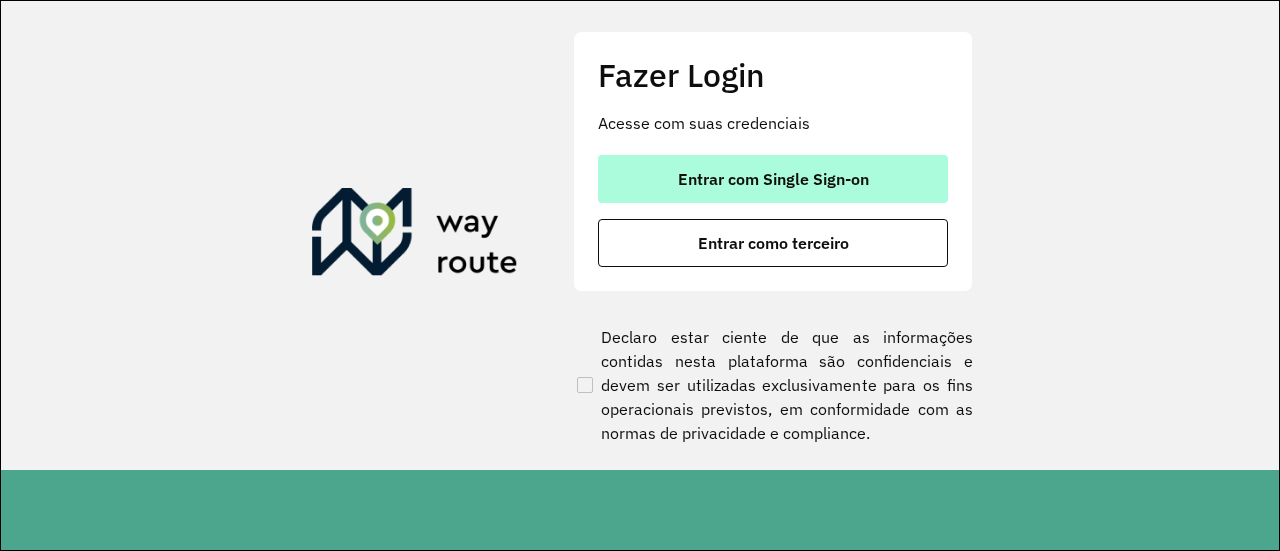 click on "Entrar com Single Sign-on" at bounding box center (773, 179) 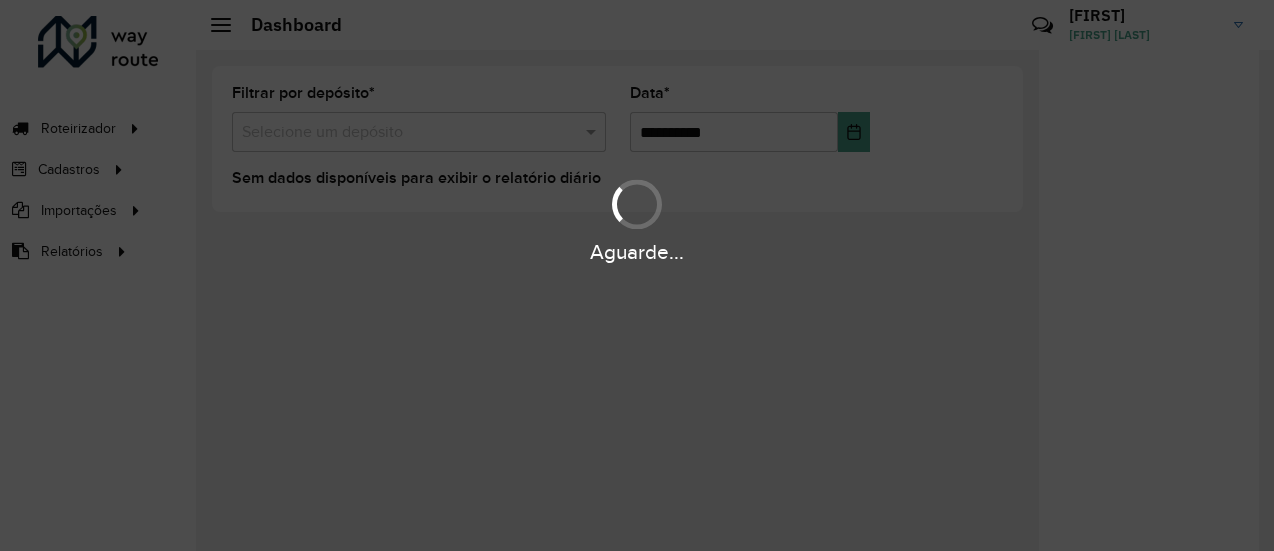 scroll, scrollTop: 0, scrollLeft: 0, axis: both 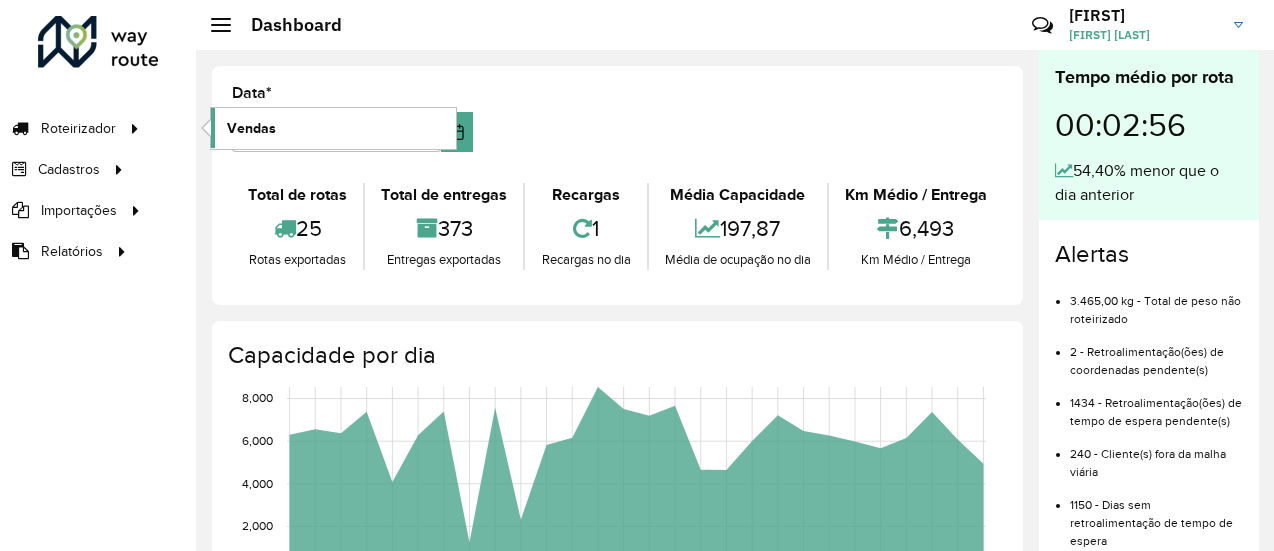 click on "Vendas" 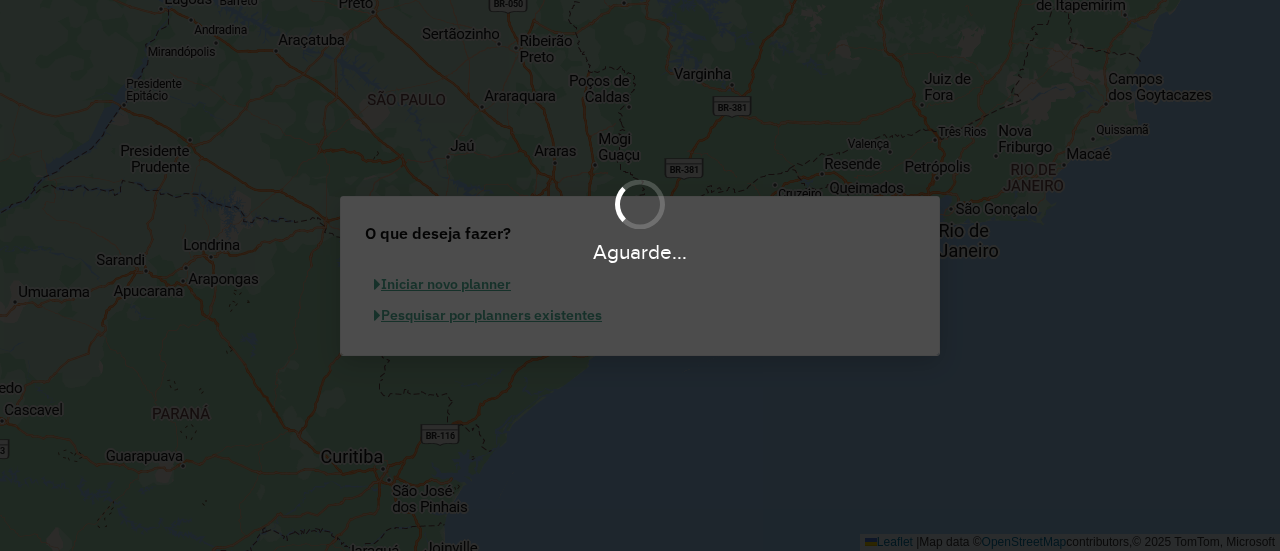 scroll, scrollTop: 0, scrollLeft: 0, axis: both 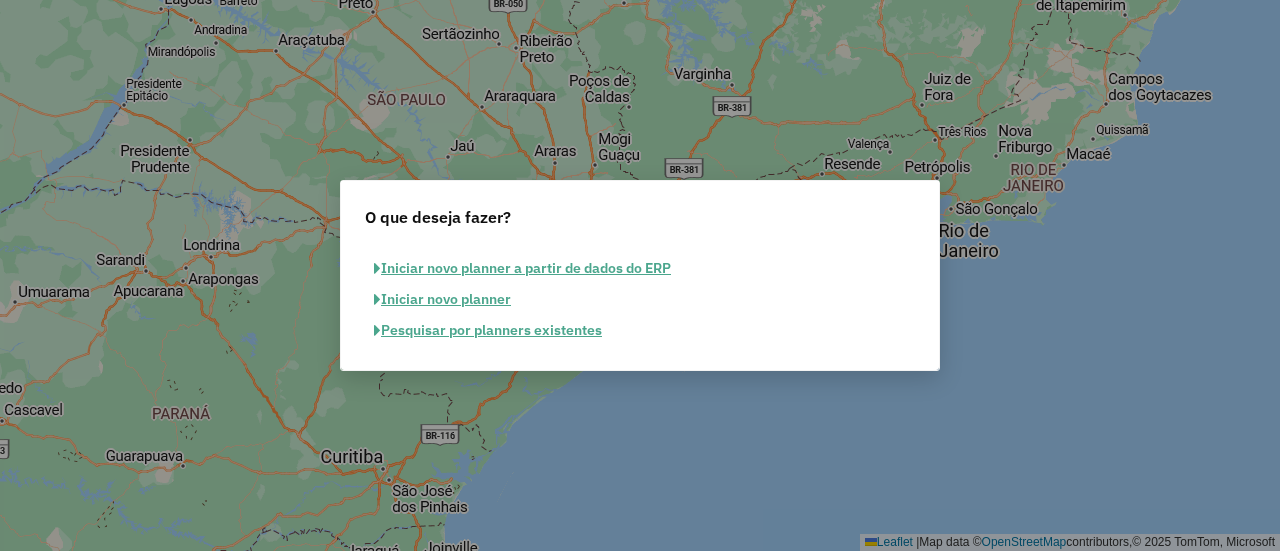 click on "Pesquisar por planners existentes" 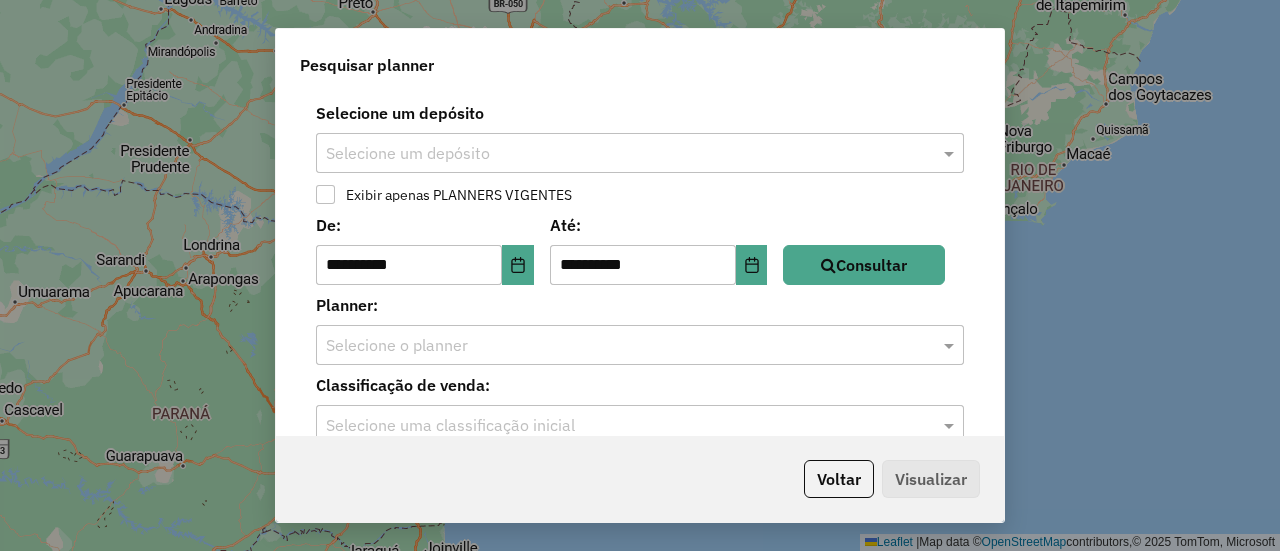 click 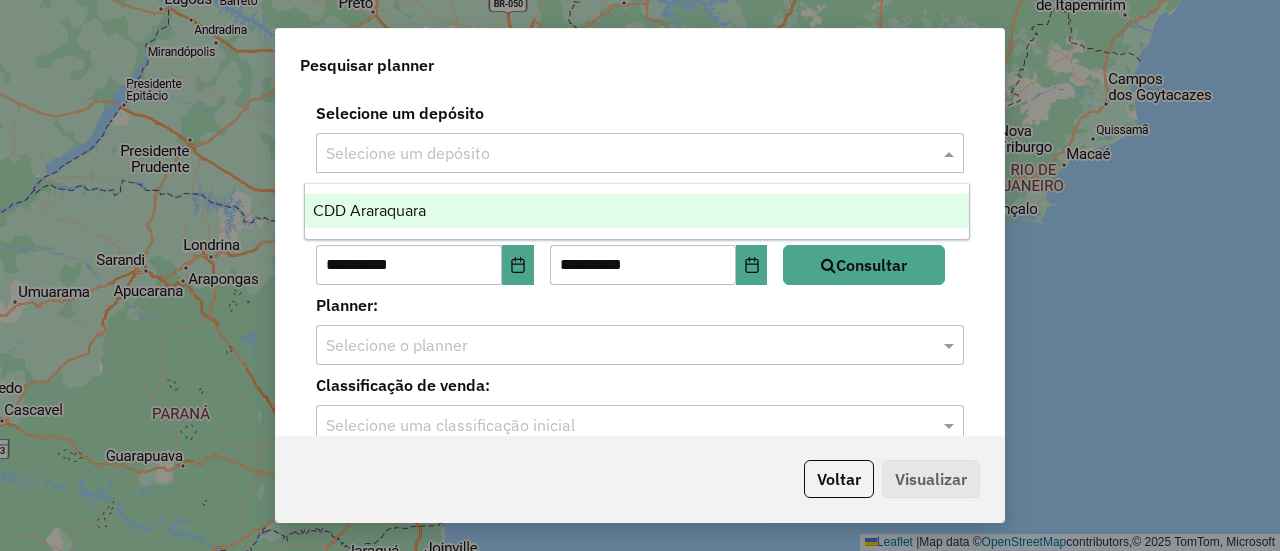 click on "CDD Araraquara" at bounding box center [636, 211] 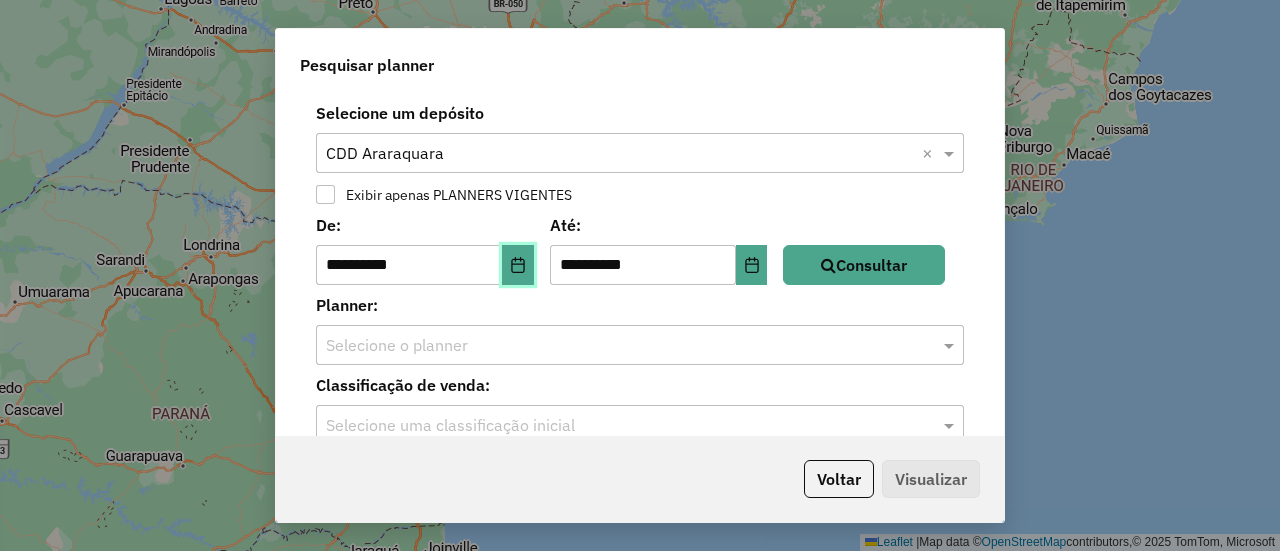 click 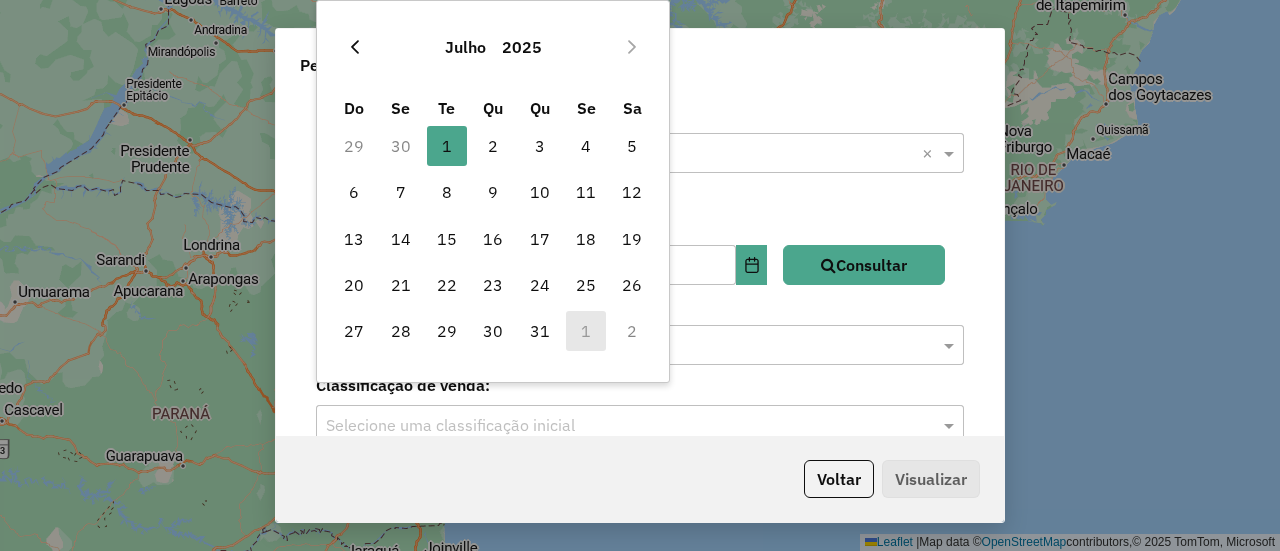 click 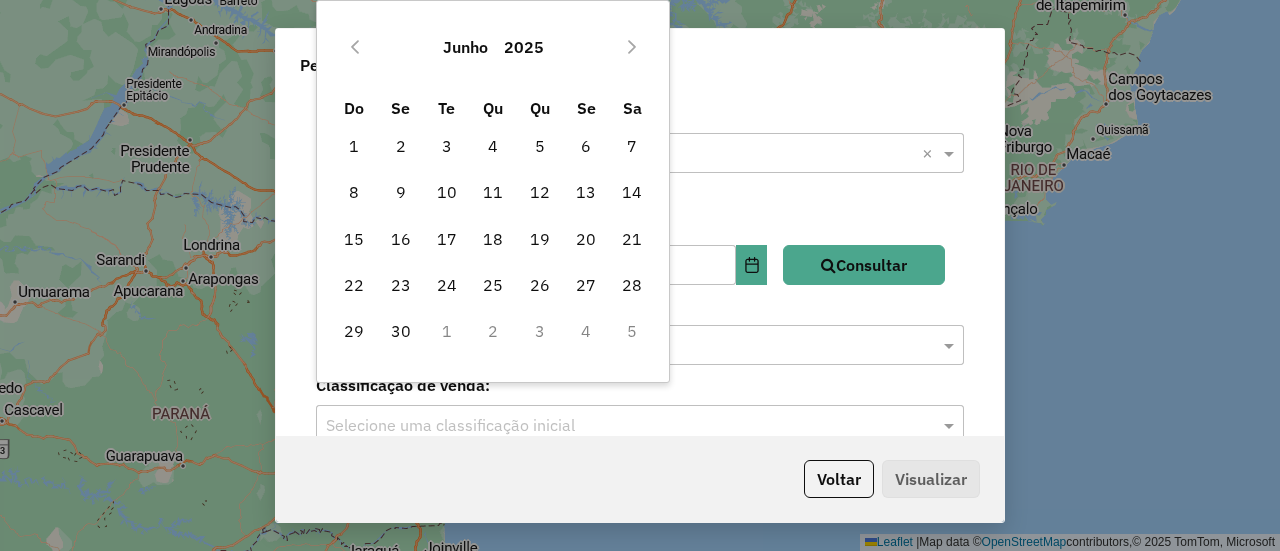 click 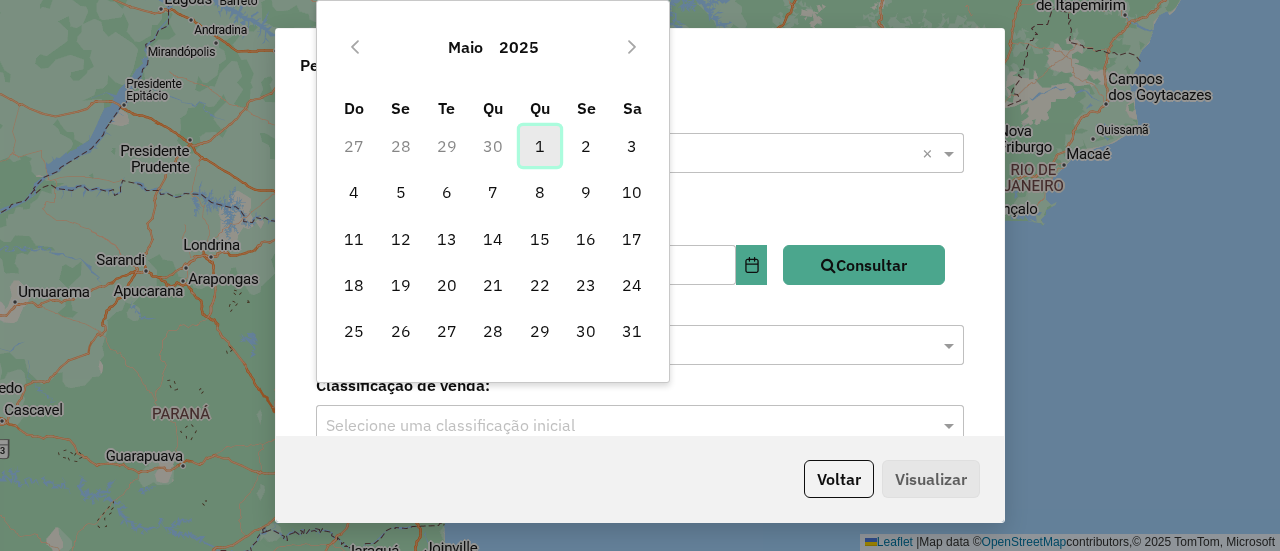click on "1" at bounding box center [540, 146] 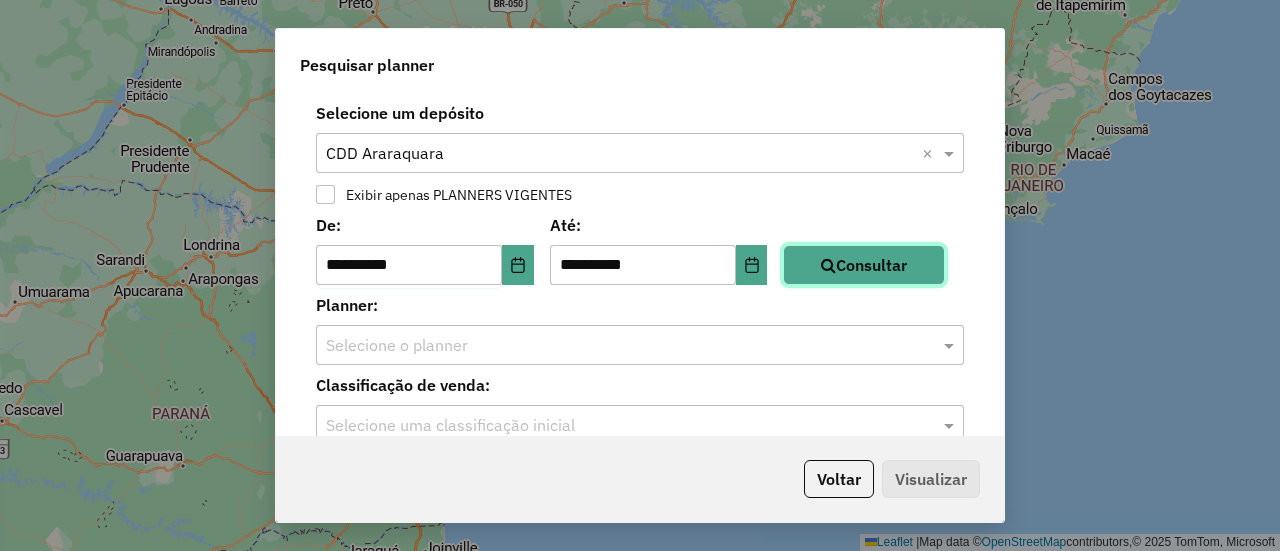 click on "Consultar" 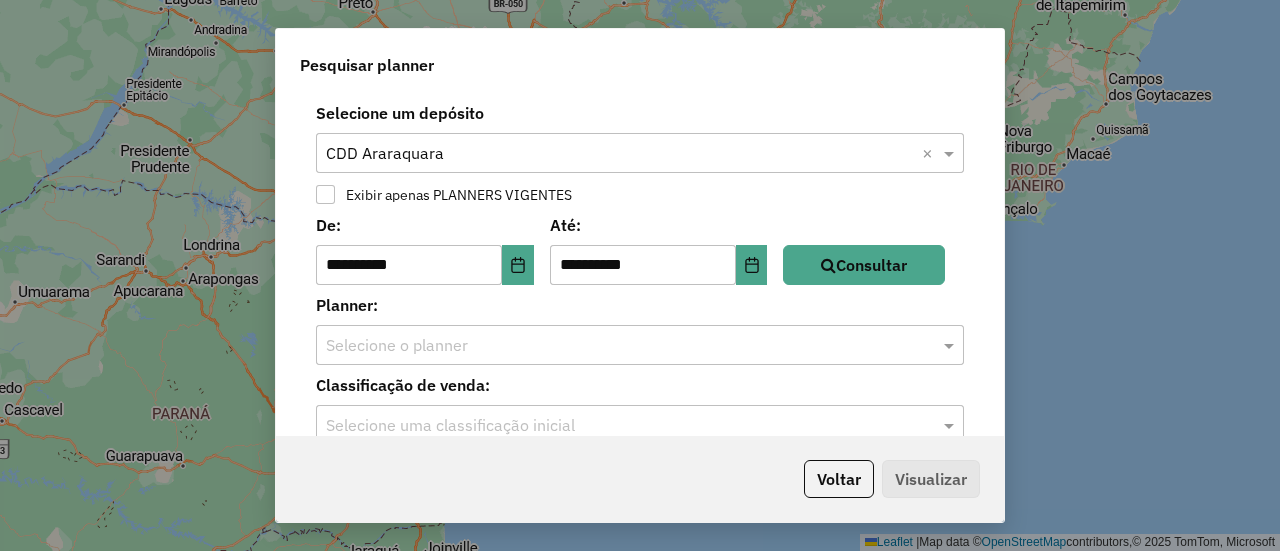 click 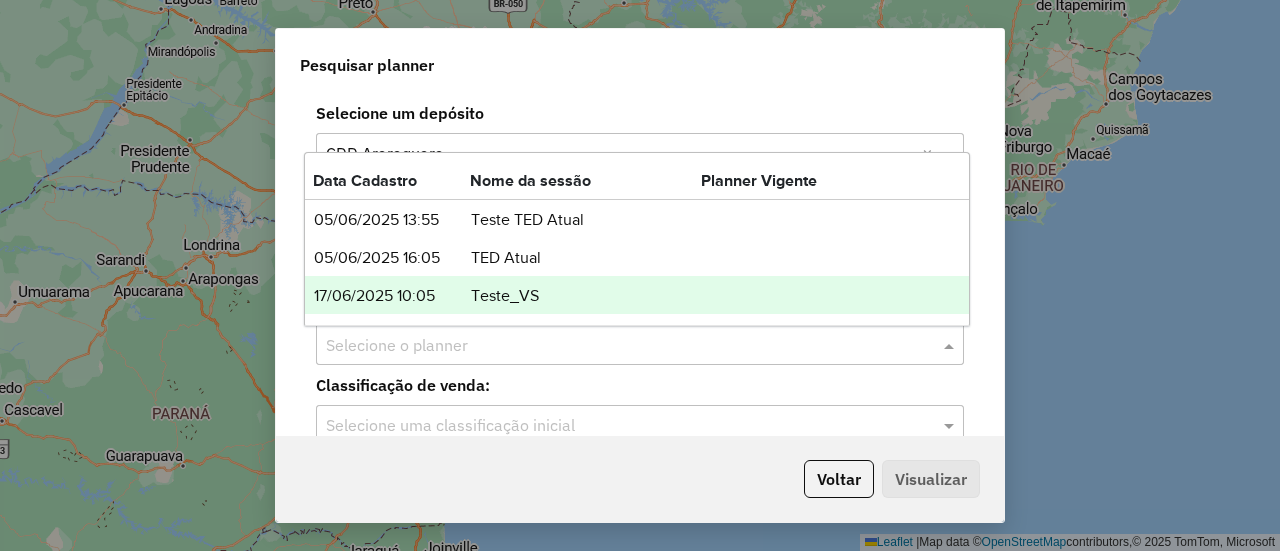 click on "Teste_VS" at bounding box center (585, 296) 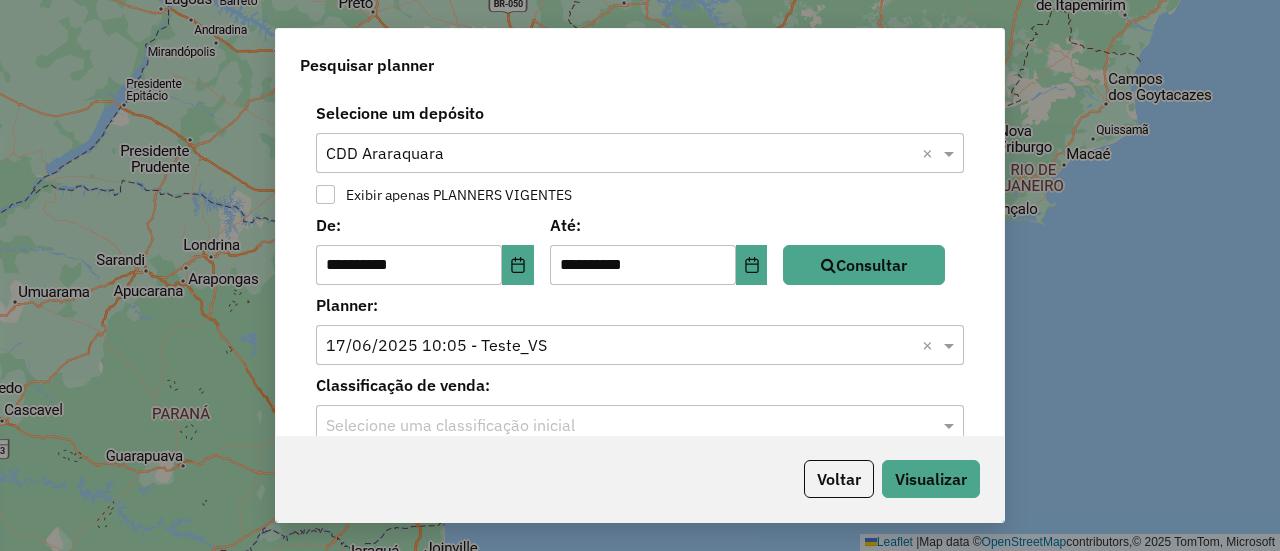 click 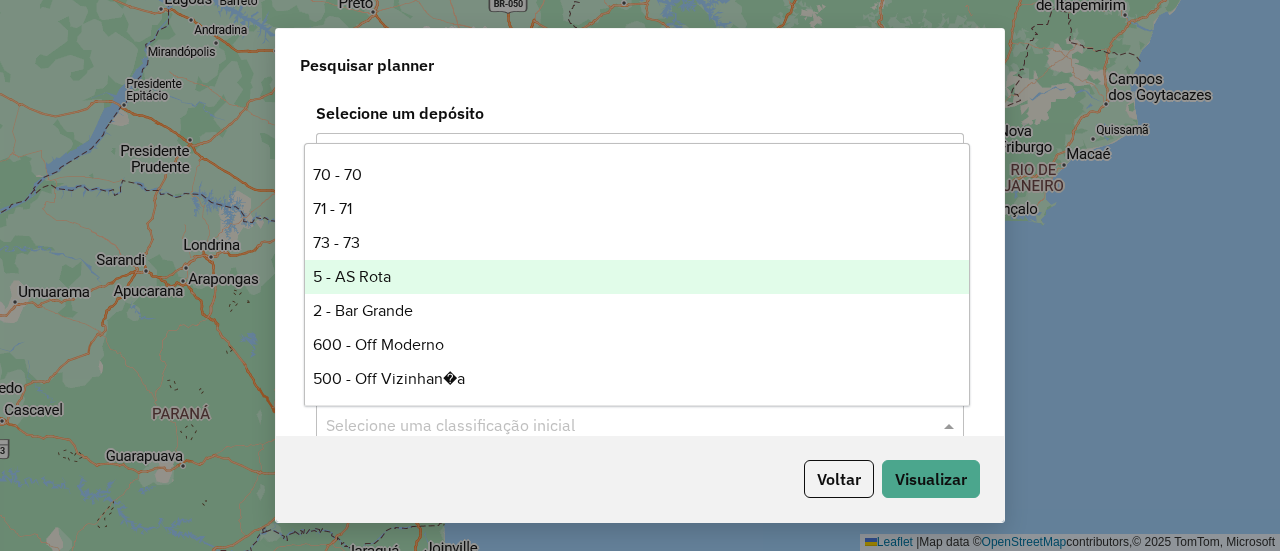 scroll, scrollTop: 202, scrollLeft: 0, axis: vertical 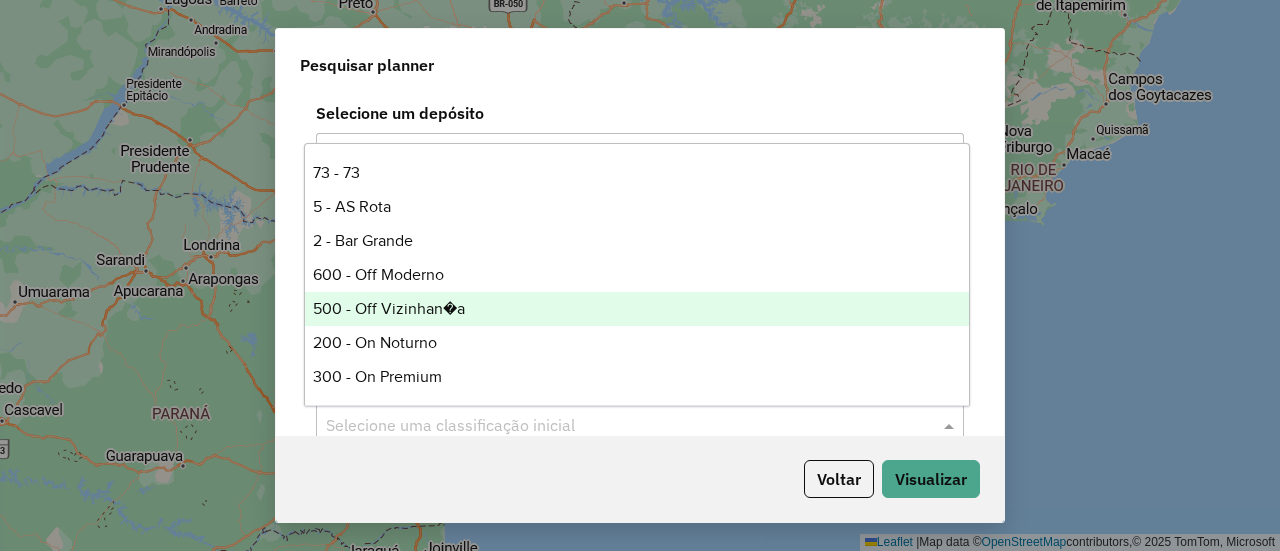 click on "500 - Off Vizinhan�a" at bounding box center (636, 309) 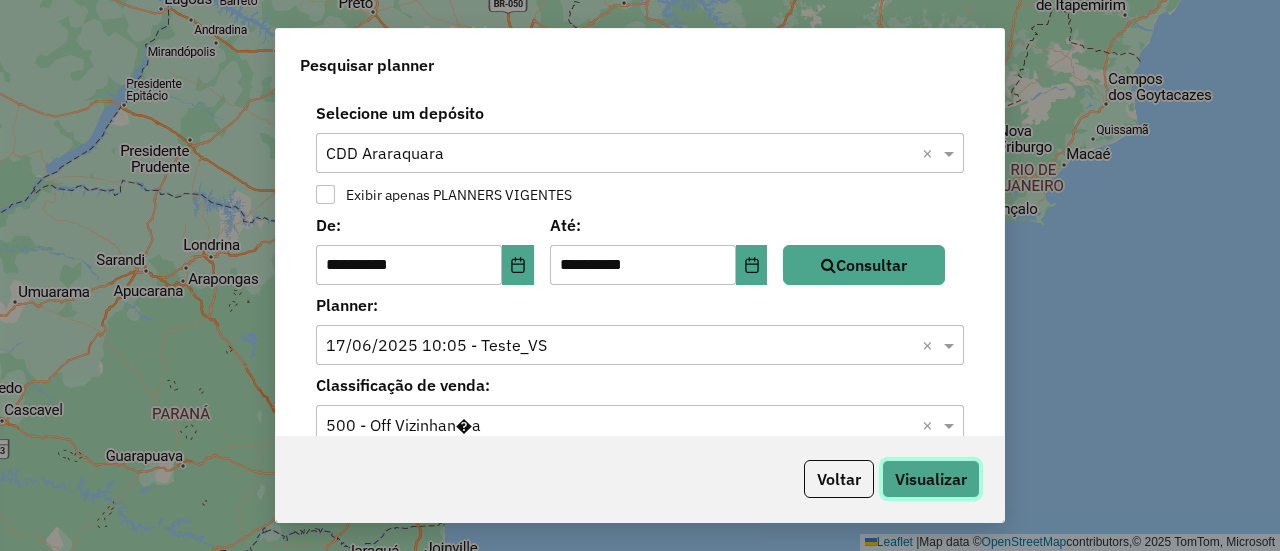 click on "Visualizar" 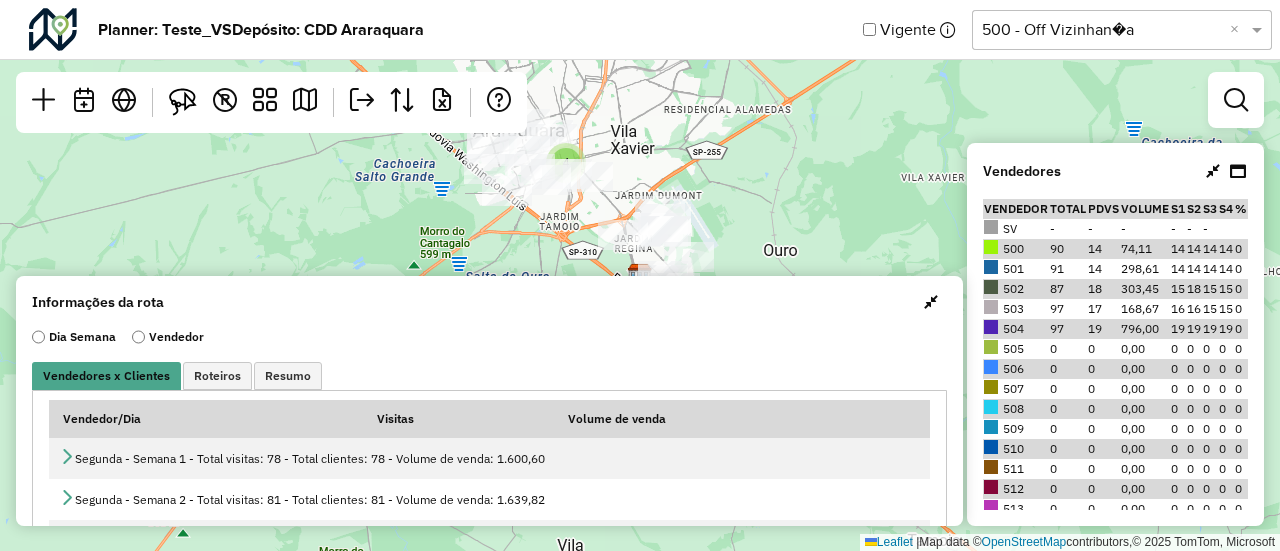 click at bounding box center [931, 302] 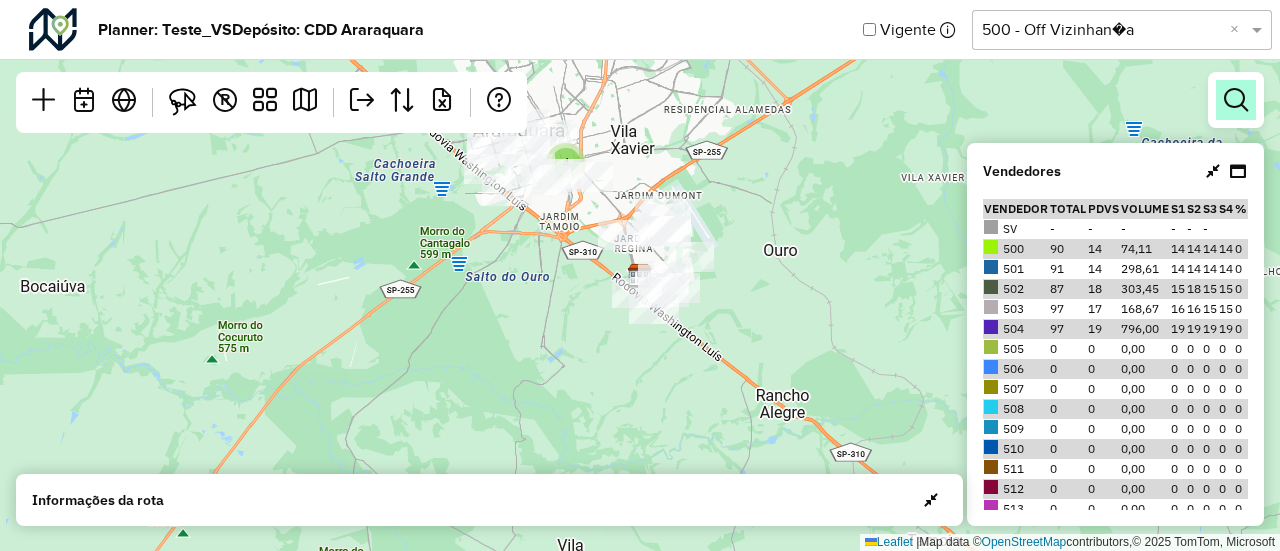 click at bounding box center [1236, 100] 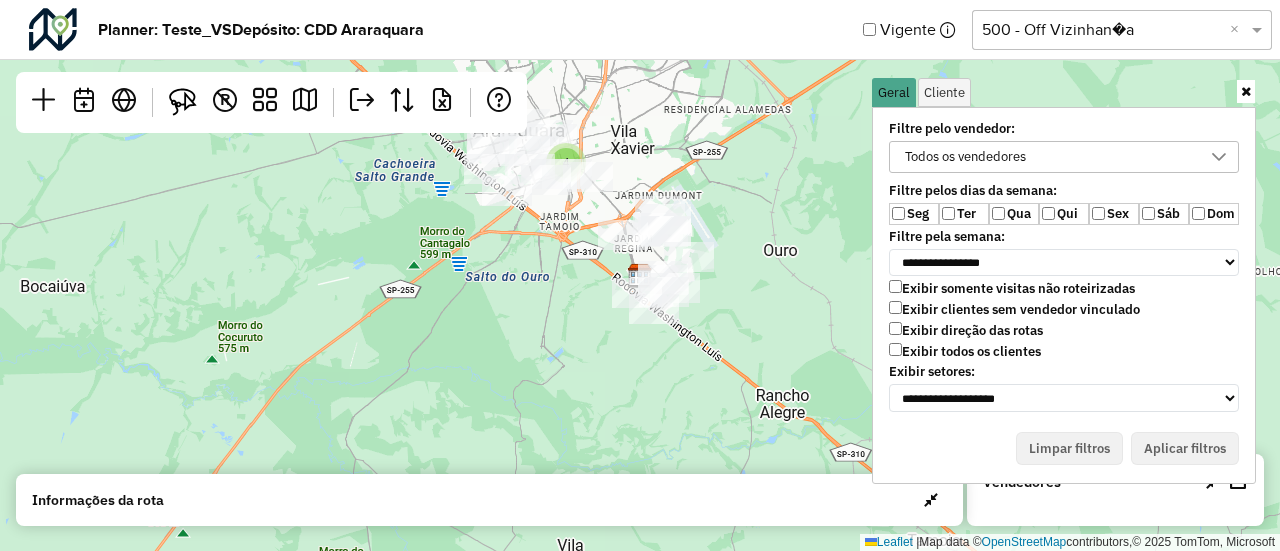 click on "Exibir todos os clientes" at bounding box center [965, 351] 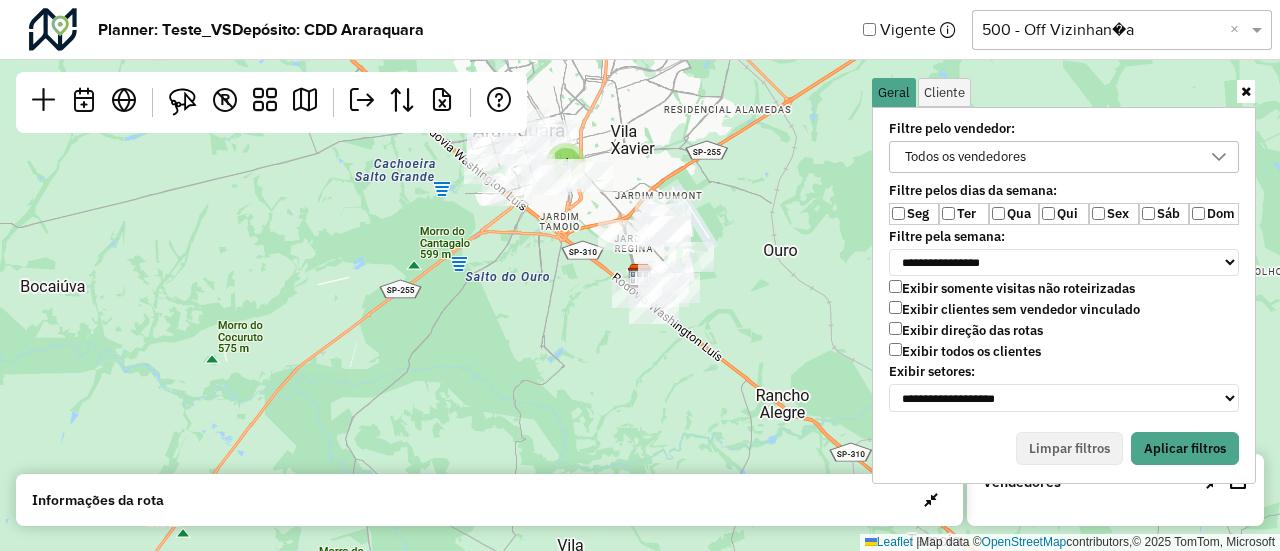 click on "Qua" at bounding box center (1014, 214) 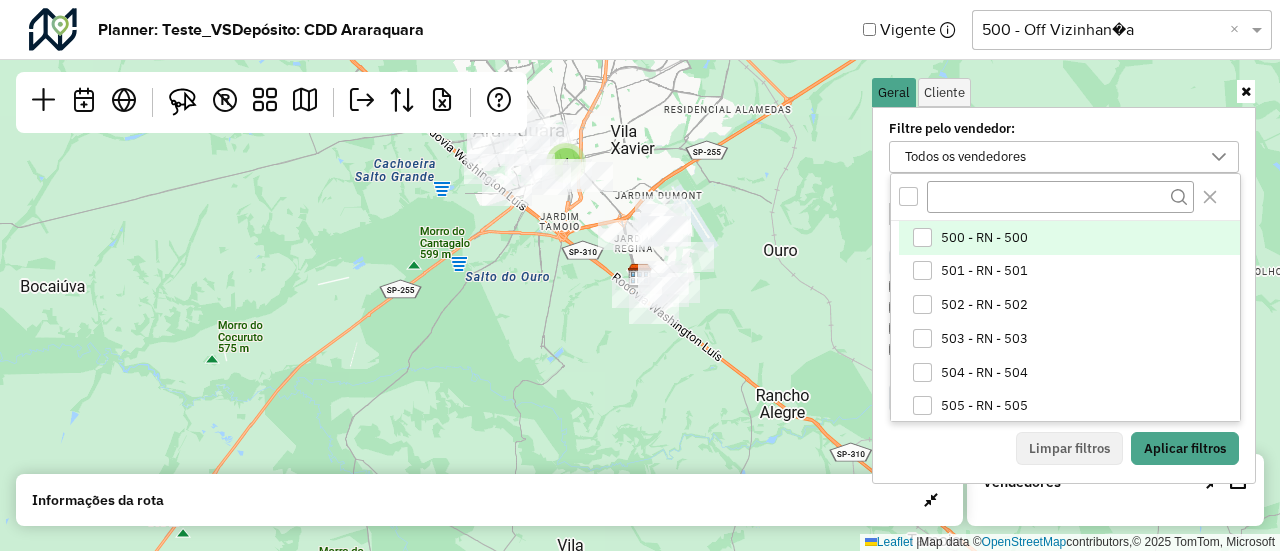 scroll, scrollTop: 10, scrollLeft: 74, axis: both 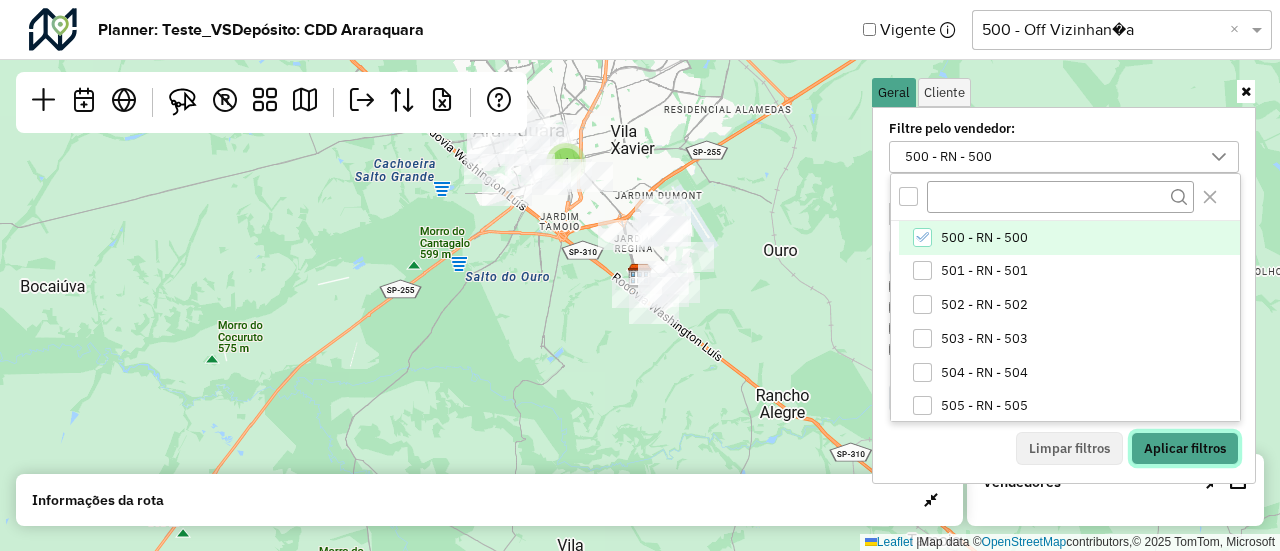 click on "Aplicar filtros" at bounding box center (1185, 449) 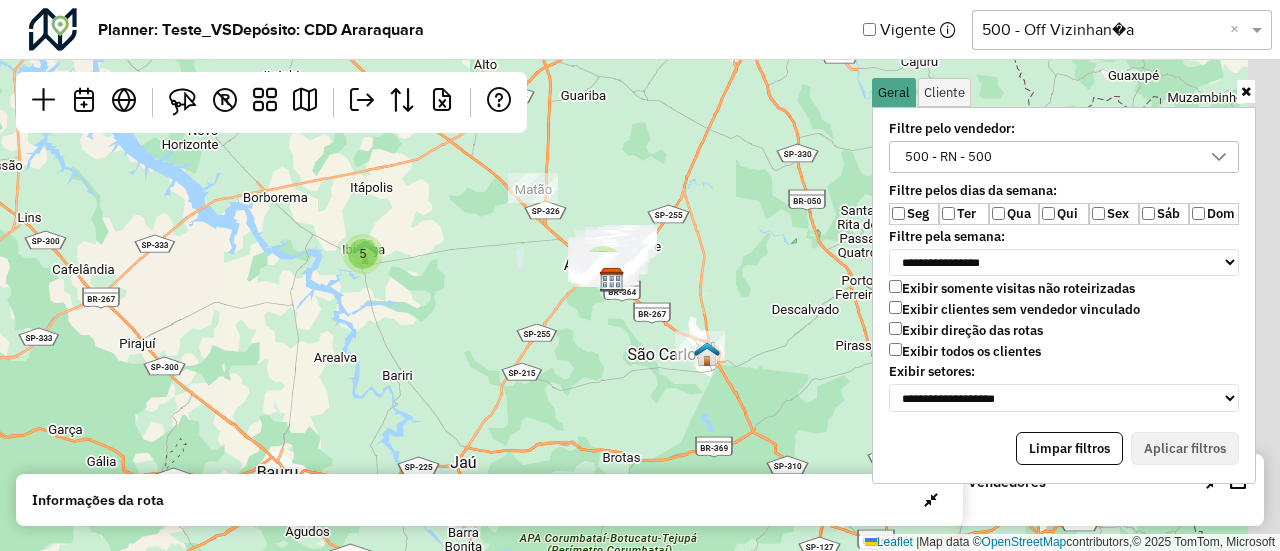 drag, startPoint x: 798, startPoint y: 299, endPoint x: 675, endPoint y: 321, distance: 124.95199 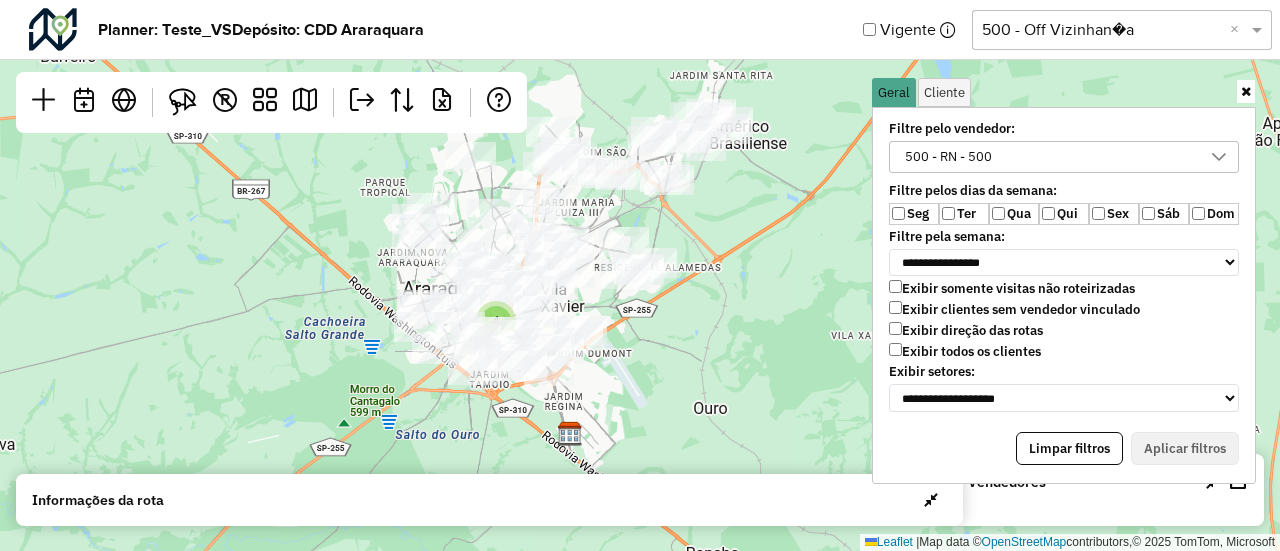 drag, startPoint x: 772, startPoint y: 243, endPoint x: 707, endPoint y: 369, distance: 141.778 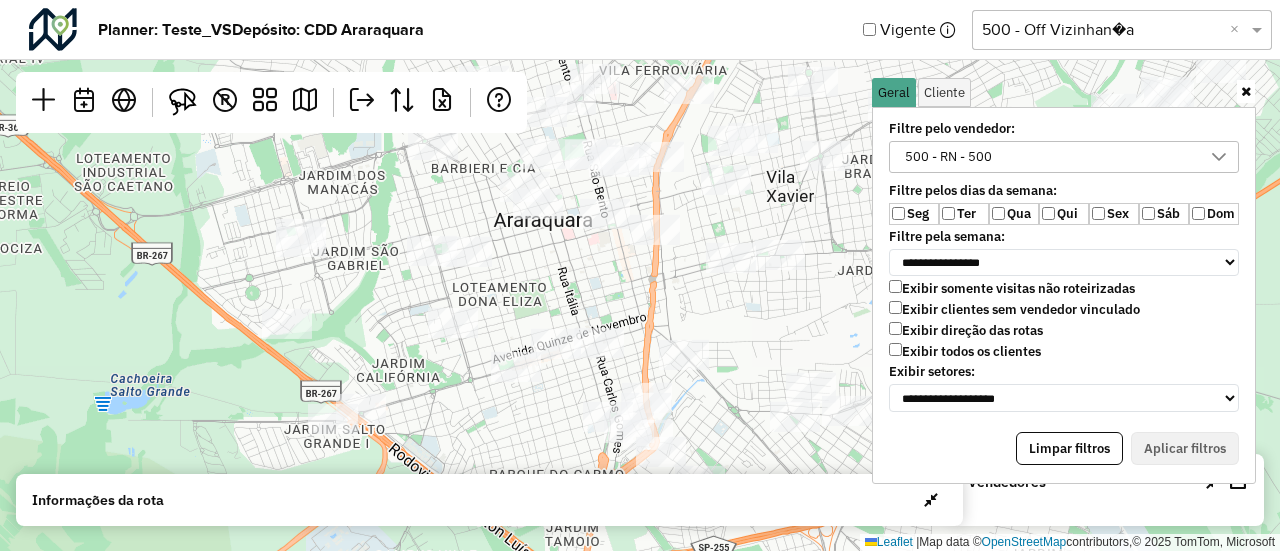 click on "500 - RN - 500" at bounding box center [948, 157] 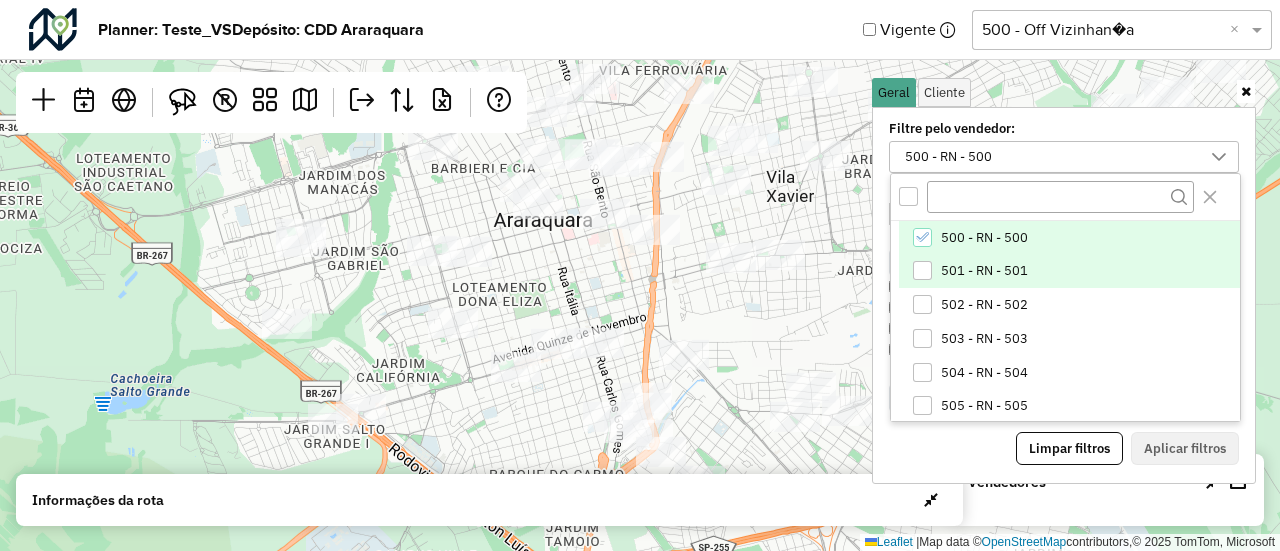 click on "501 - RN - 501" at bounding box center (1069, 272) 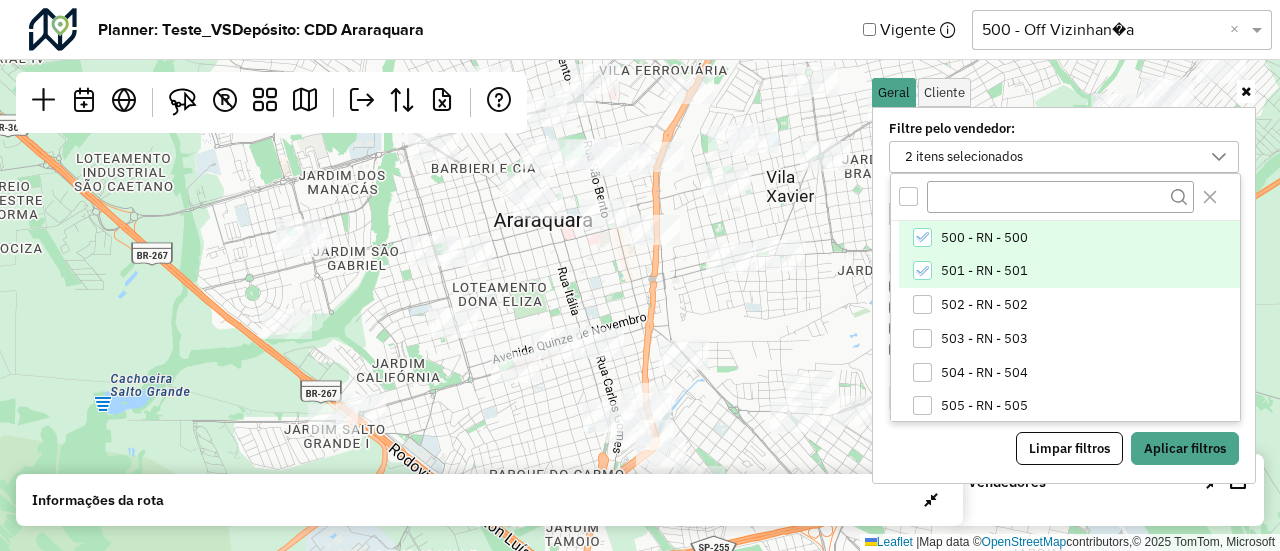 click on "500 - RN - 500" at bounding box center (984, 238) 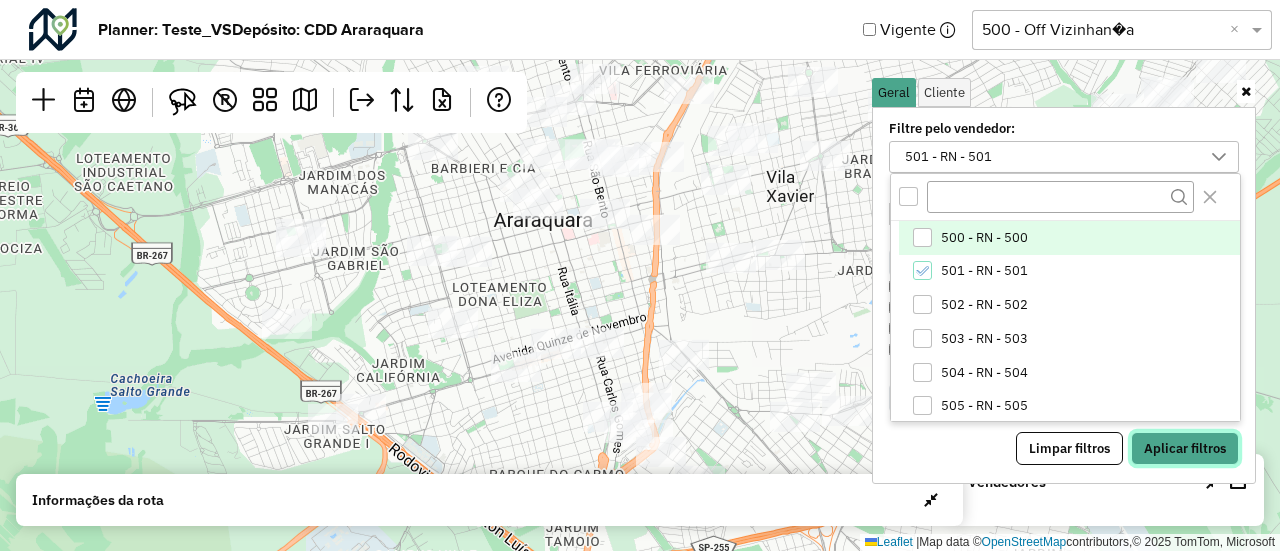 click on "Aplicar filtros" at bounding box center [1185, 449] 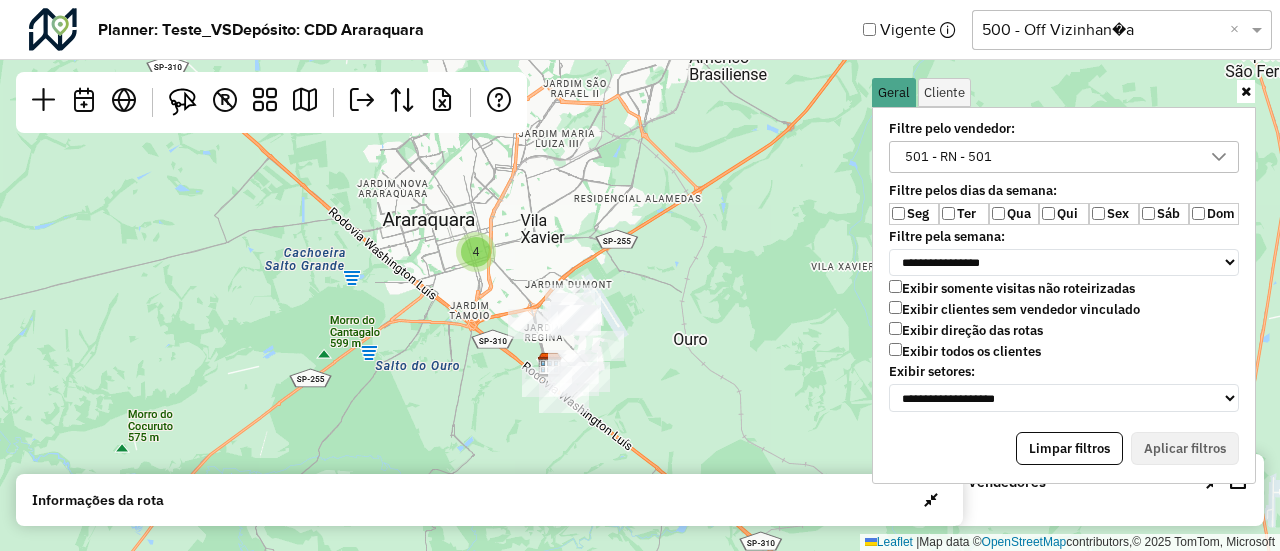 drag, startPoint x: 808, startPoint y: 317, endPoint x: 521, endPoint y: 223, distance: 302.00165 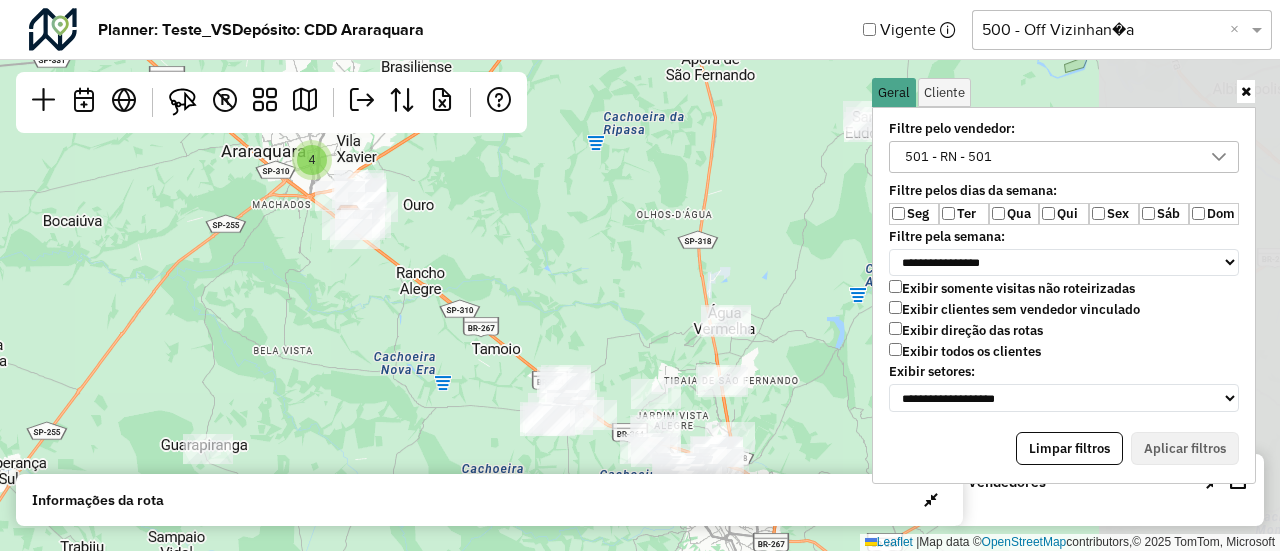 drag, startPoint x: 700, startPoint y: 340, endPoint x: 490, endPoint y: 251, distance: 228.08113 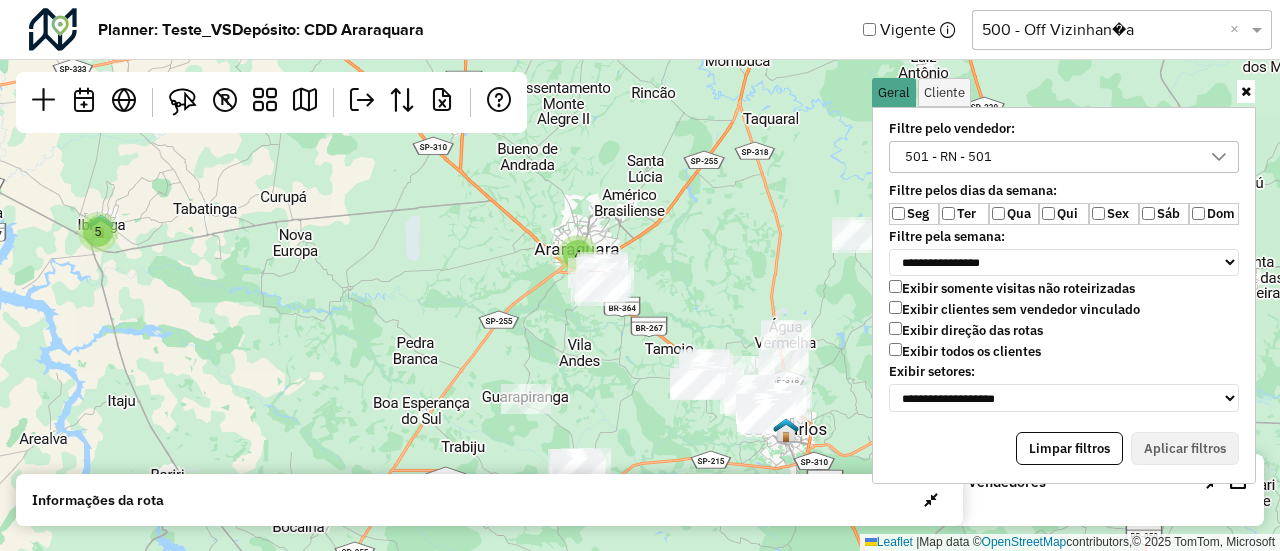drag, startPoint x: 556, startPoint y: 265, endPoint x: 736, endPoint y: 316, distance: 187.08554 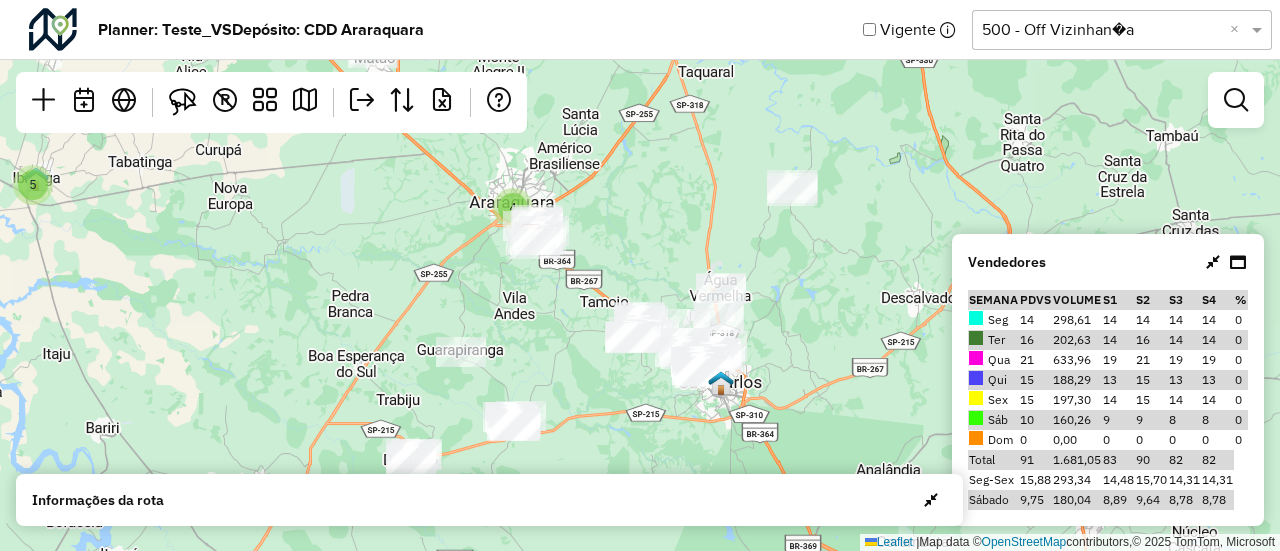 drag, startPoint x: 717, startPoint y: 235, endPoint x: 652, endPoint y: 188, distance: 80.21222 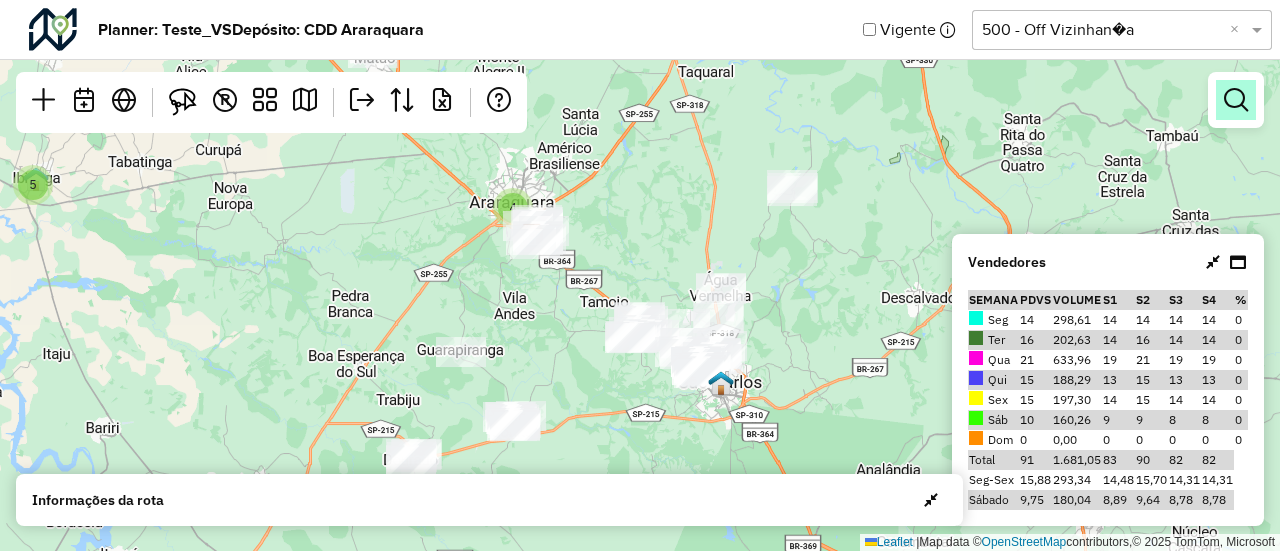 click at bounding box center [1236, 100] 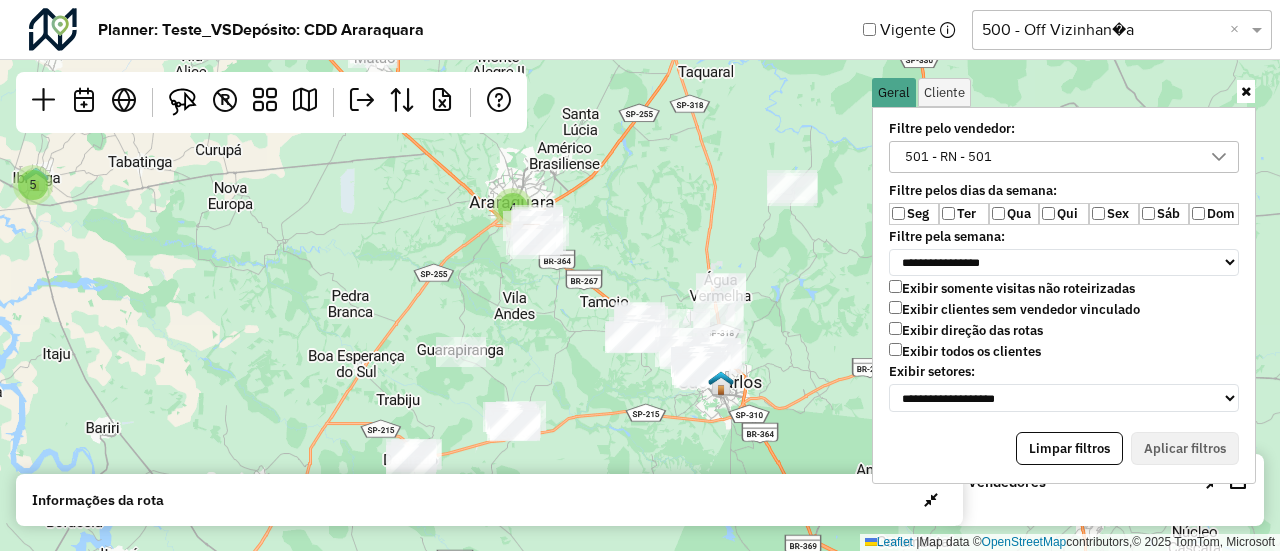 click on "501 - RN - 501" at bounding box center [948, 157] 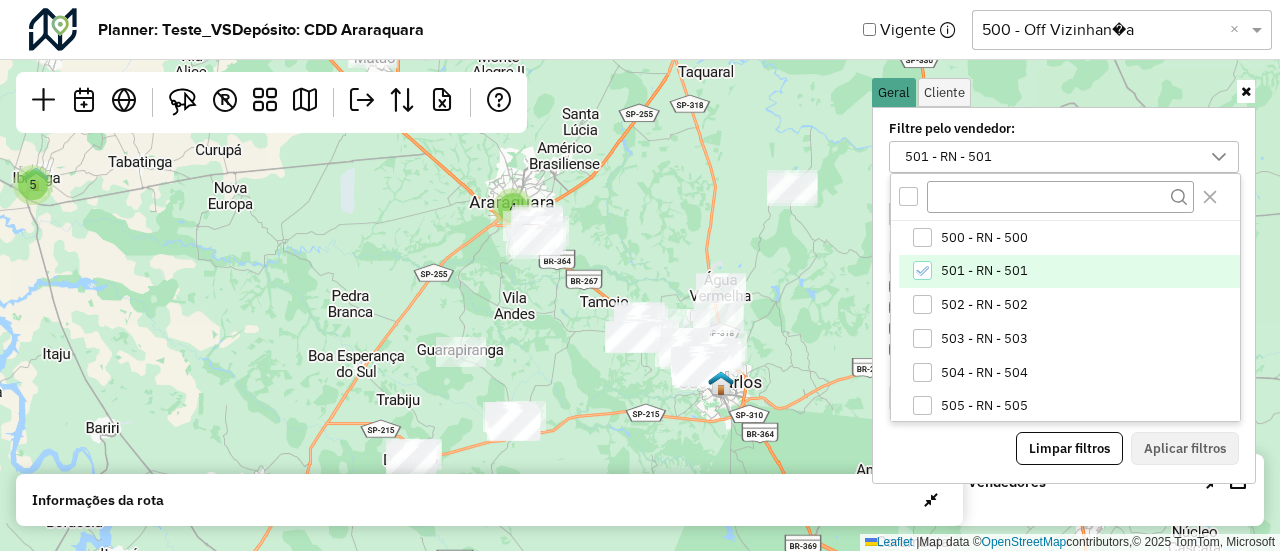 click on "501 - RN - 501" at bounding box center [984, 271] 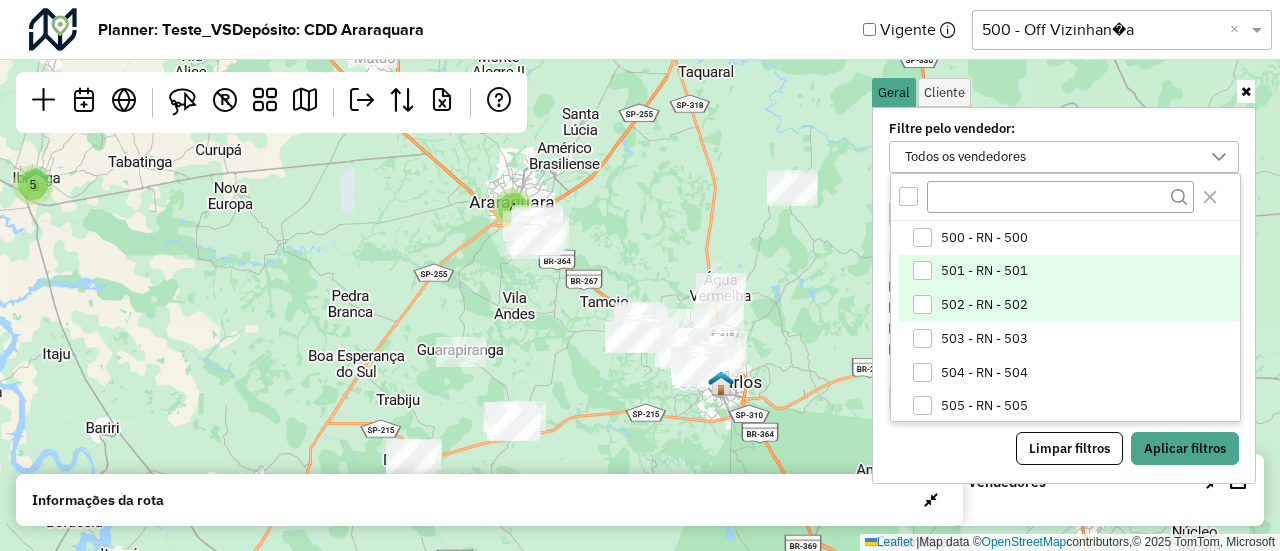 click at bounding box center [923, 305] 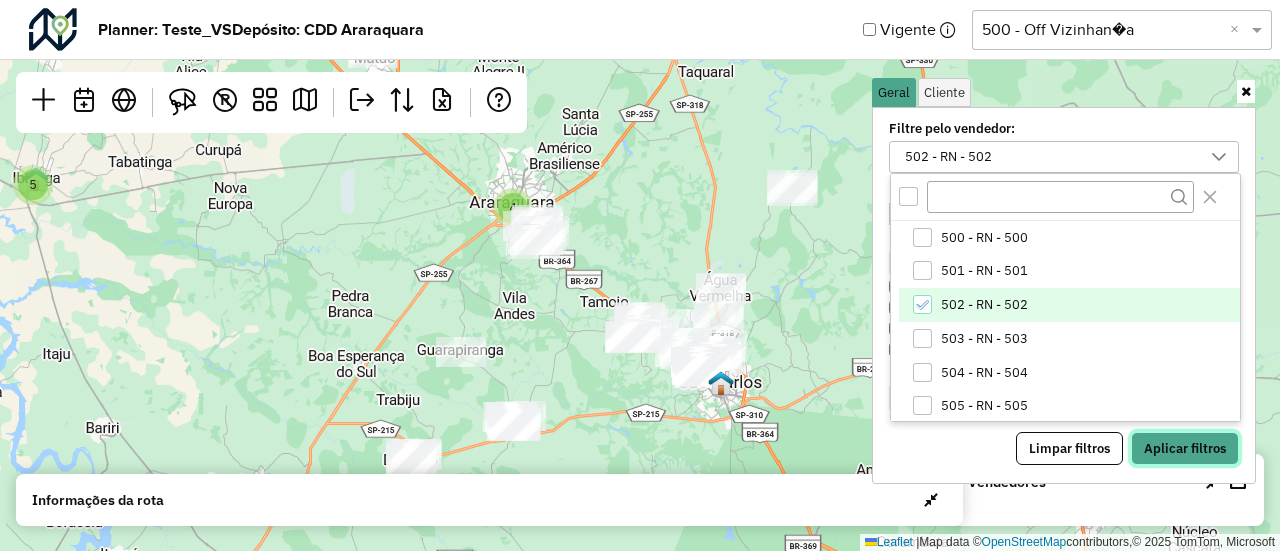 click on "Aplicar filtros" at bounding box center [1185, 449] 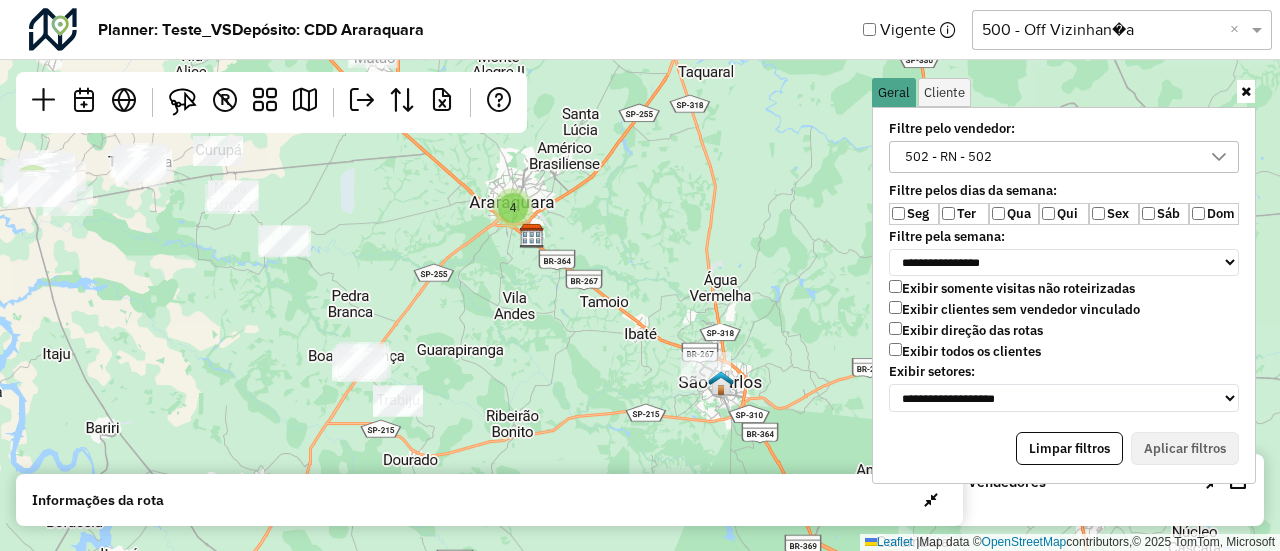 drag, startPoint x: 491, startPoint y: 315, endPoint x: 526, endPoint y: 328, distance: 37.336308 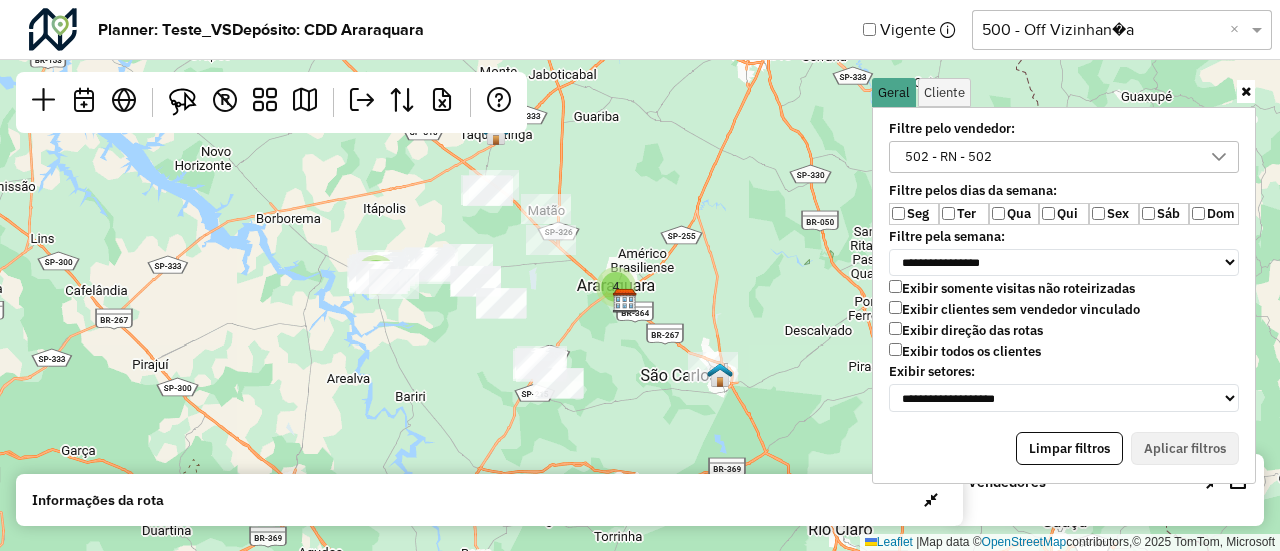 drag, startPoint x: 463, startPoint y: 314, endPoint x: 587, endPoint y: 345, distance: 127.81628 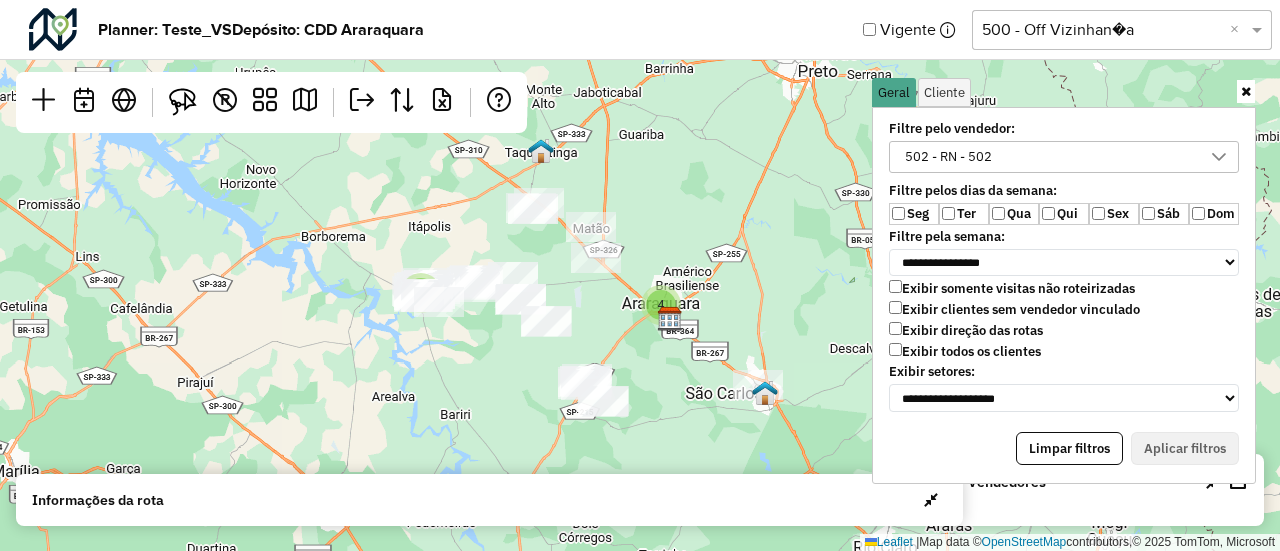 click at bounding box center [1246, 91] 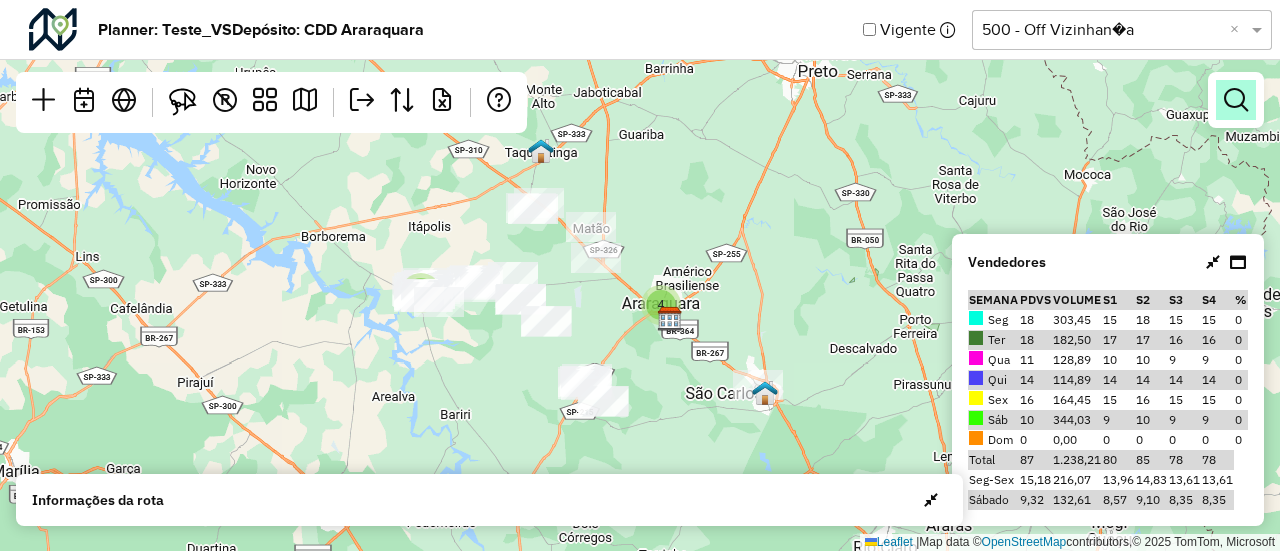 click at bounding box center [1236, 100] 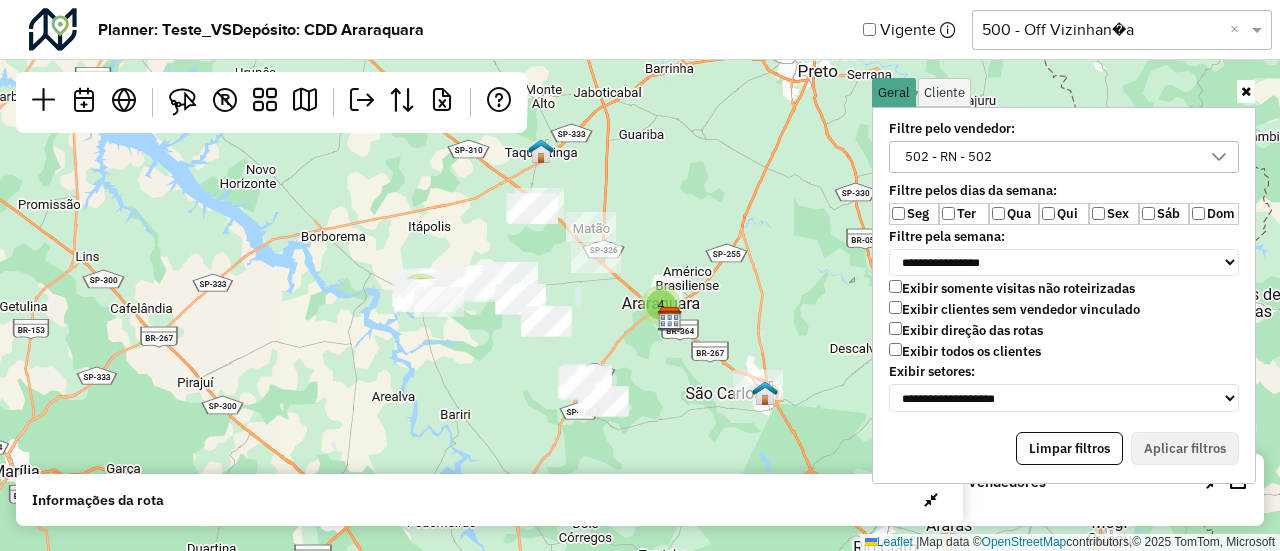click on "502 - RN - 502" at bounding box center (948, 157) 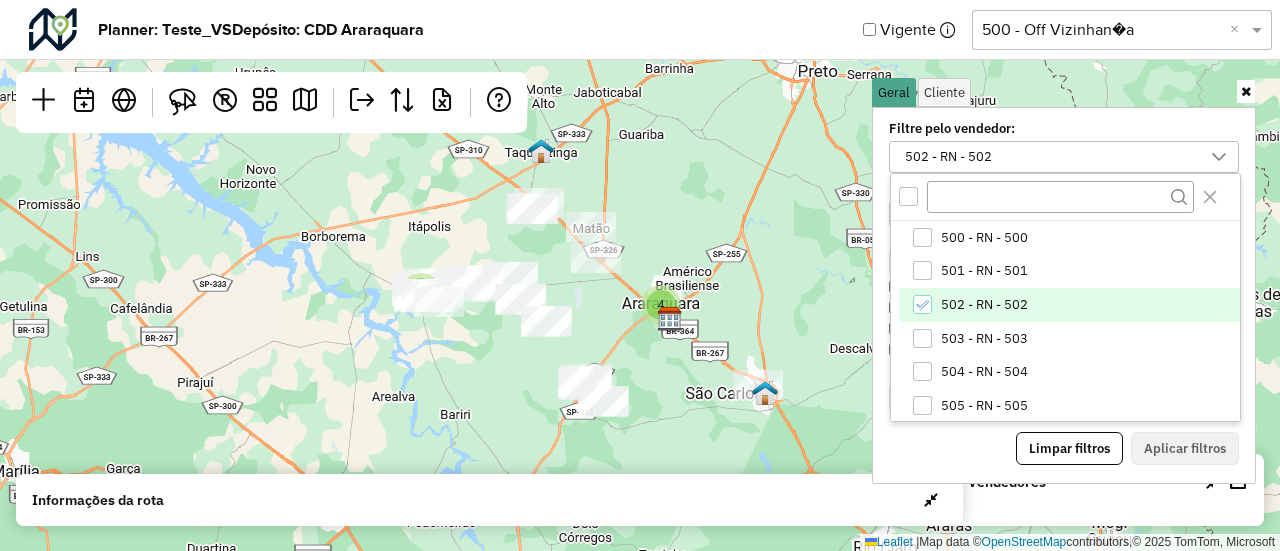 scroll, scrollTop: 10, scrollLeft: 74, axis: both 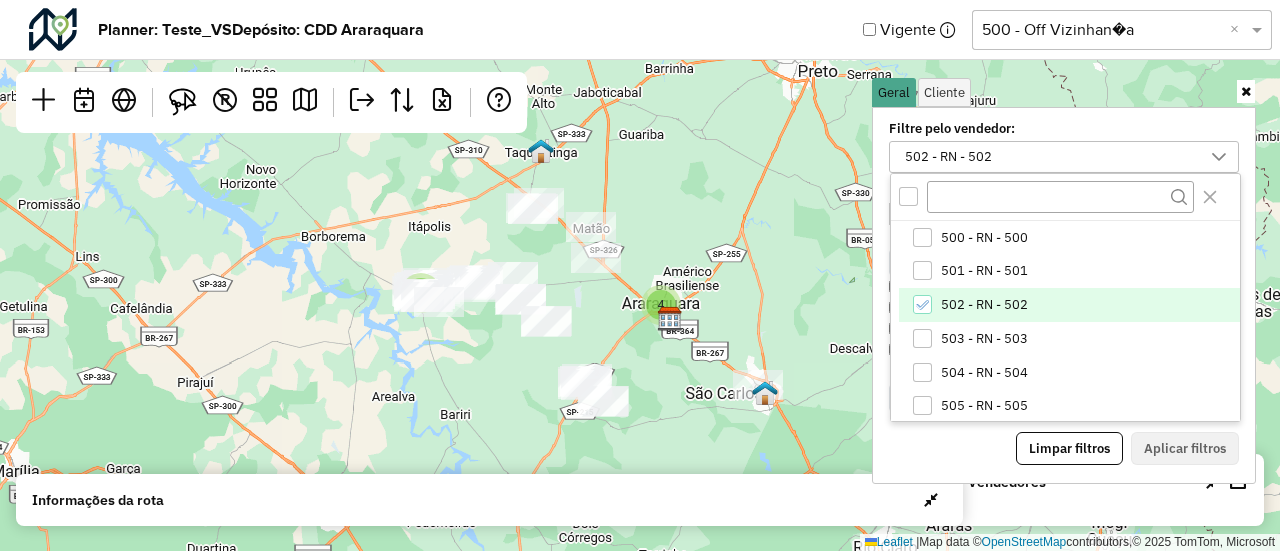 click on "502 - RN - 502" at bounding box center [984, 305] 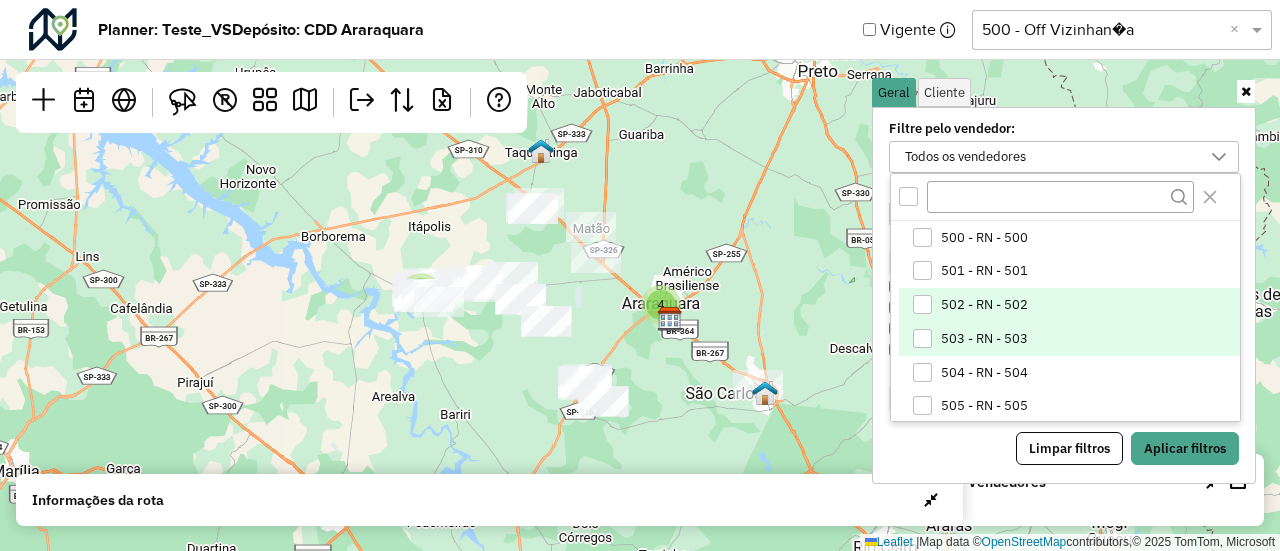 click on "503 - RN - 503" at bounding box center (984, 339) 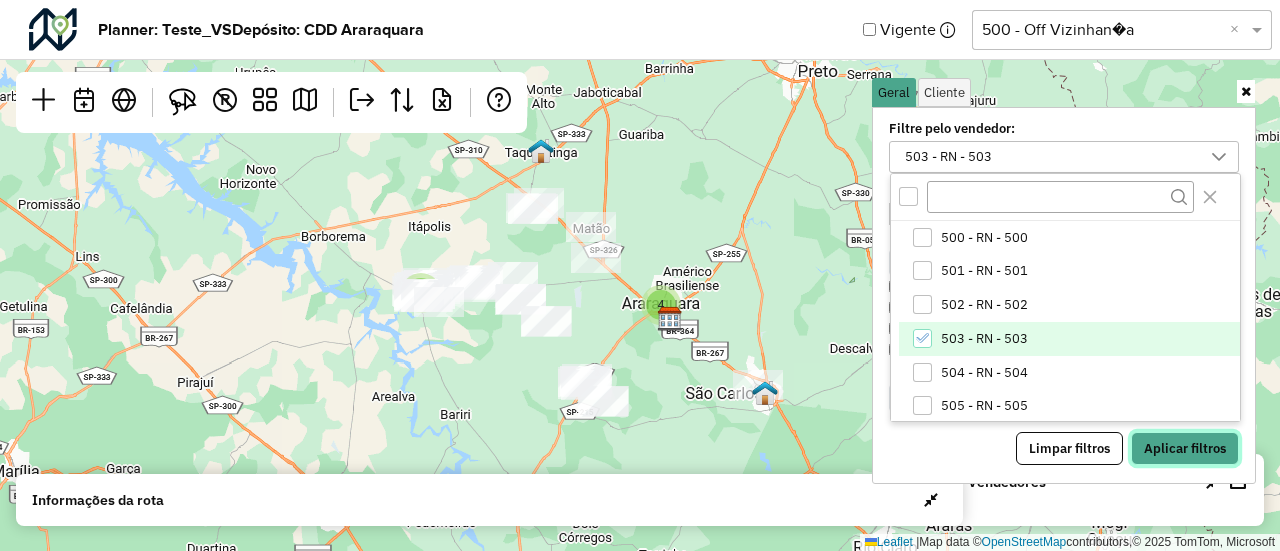 click on "Aplicar filtros" at bounding box center [1185, 449] 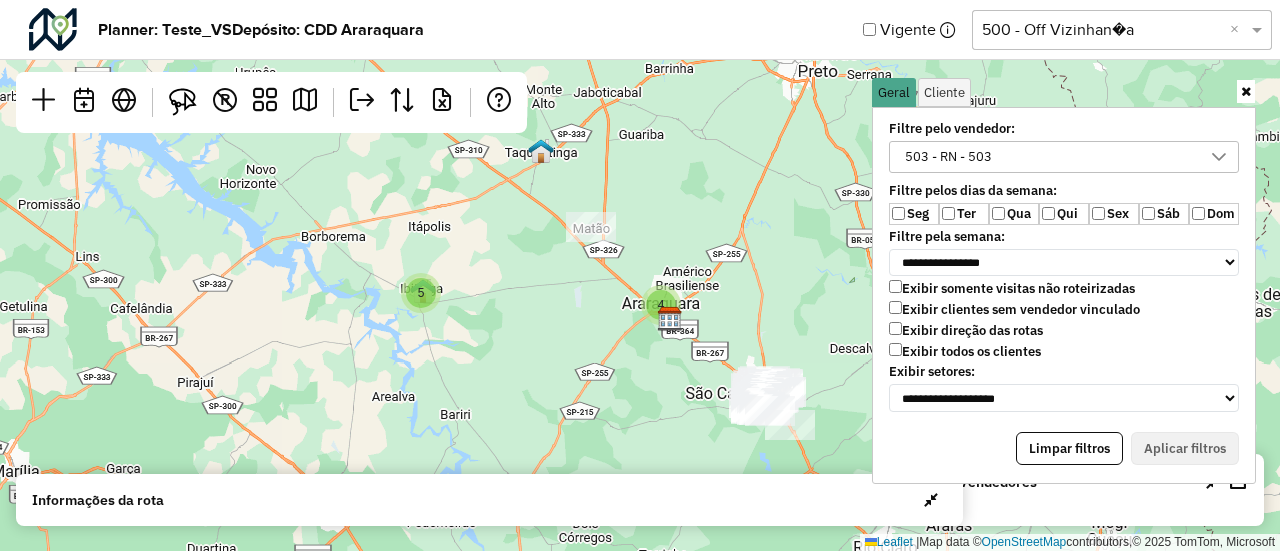click on "503 - RN - 503" at bounding box center [948, 157] 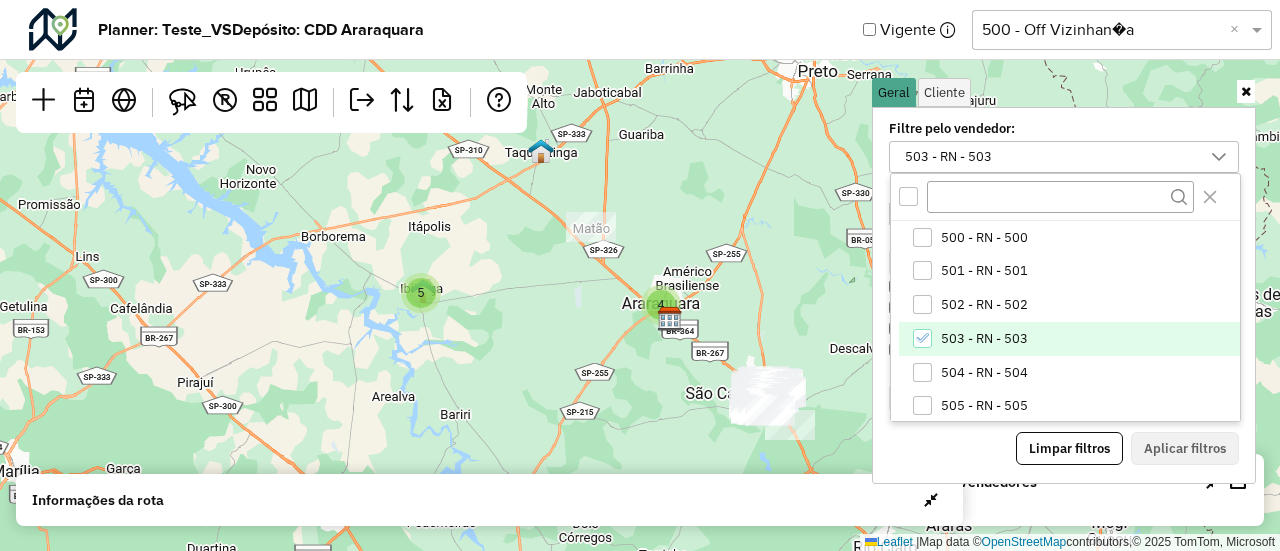 click on "503 - RN - 503" at bounding box center (984, 339) 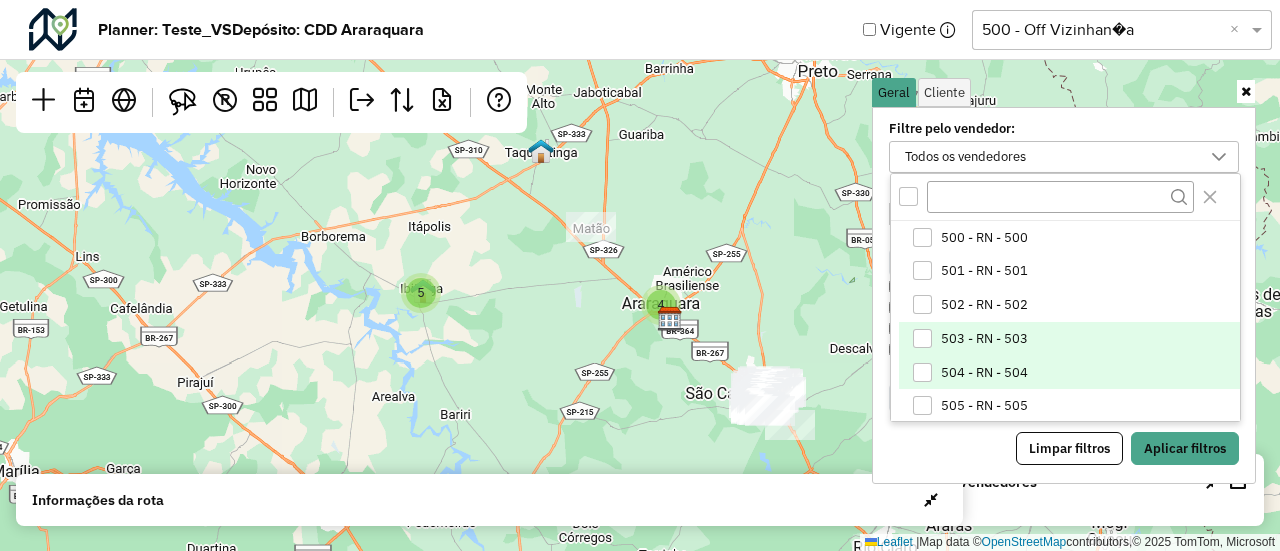 click on "504 - RN - 504" at bounding box center [984, 373] 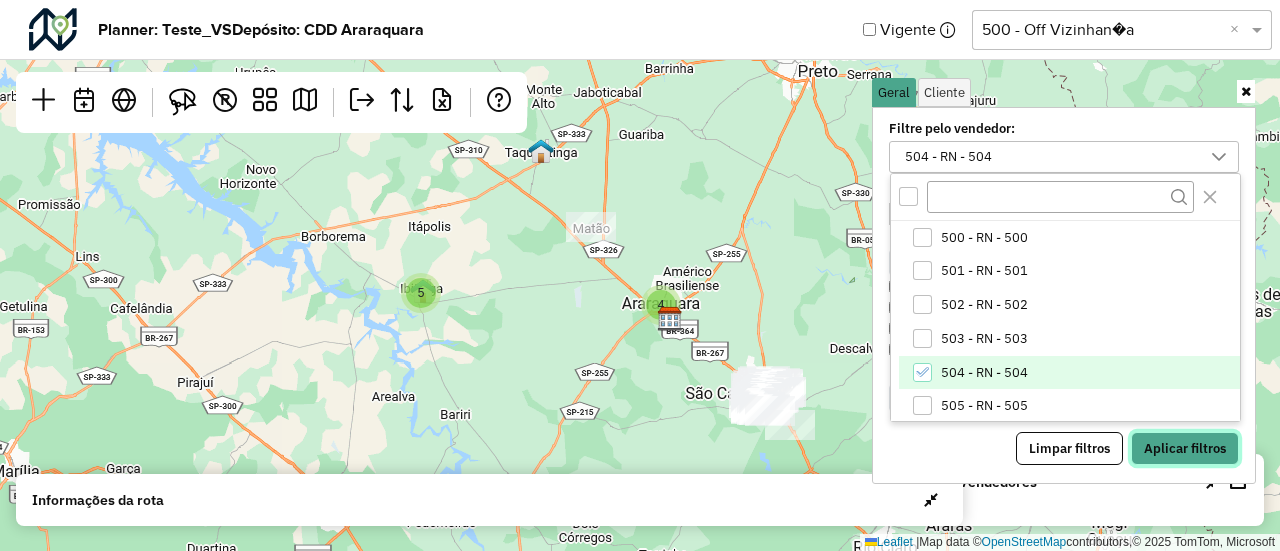 click on "Aplicar filtros" at bounding box center [1185, 449] 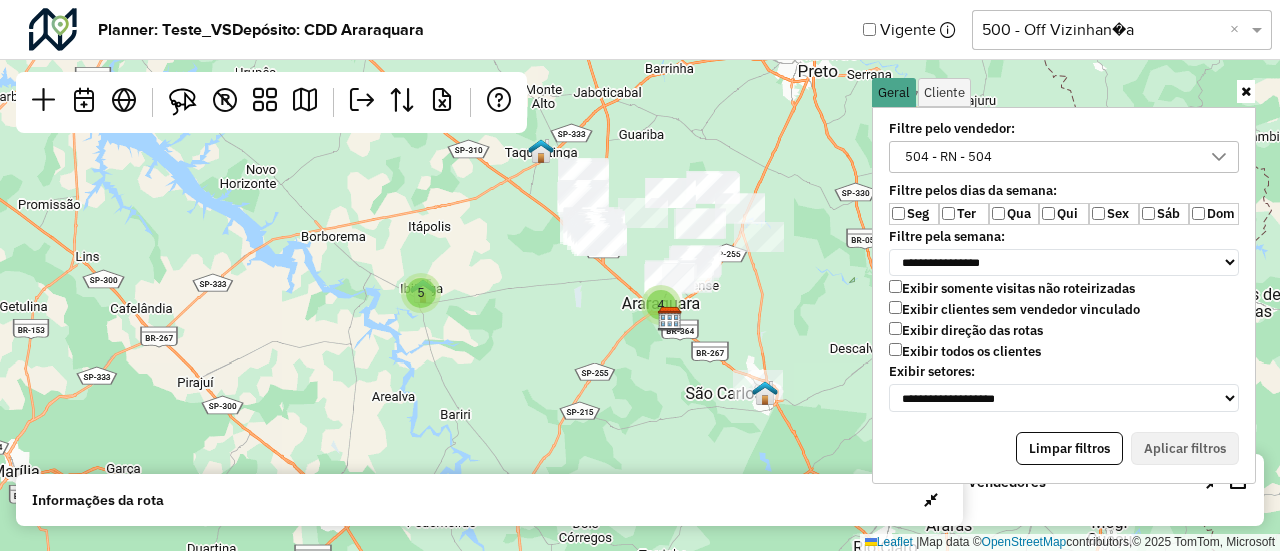 click on "504 - RN - 504" at bounding box center (1049, 157) 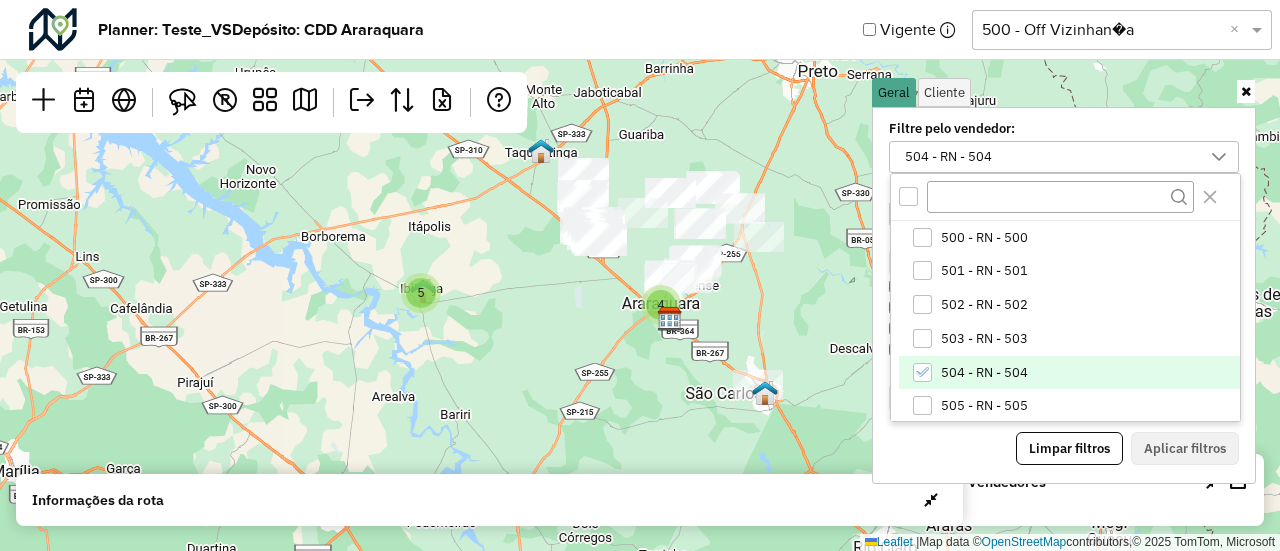 click on "504 - RN - 504" at bounding box center (1069, 373) 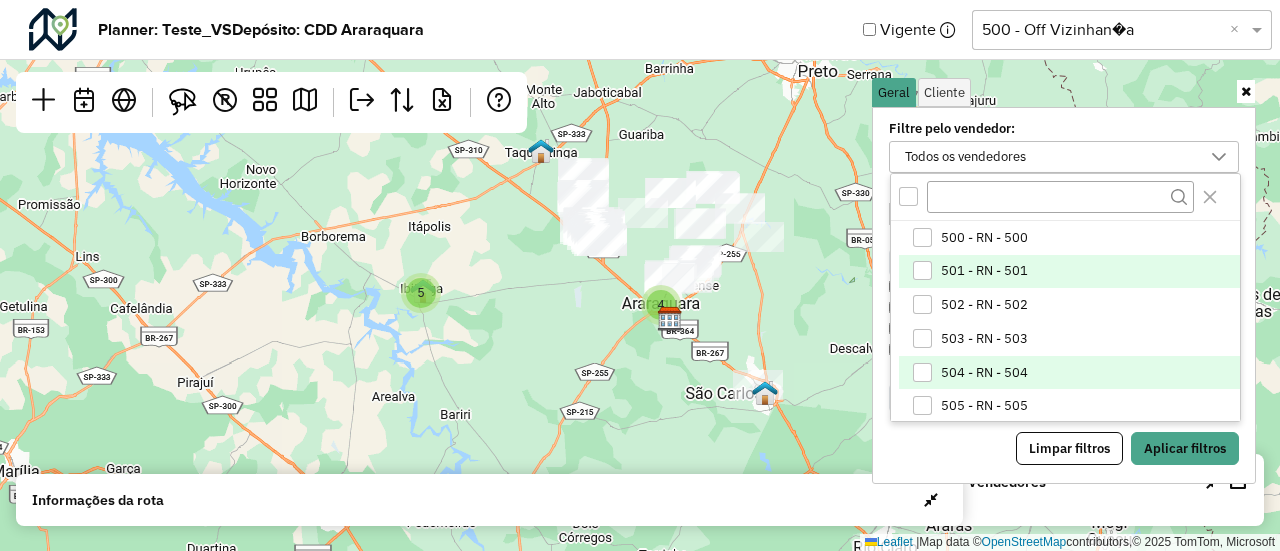 click on "501 - RN - 501" at bounding box center [984, 271] 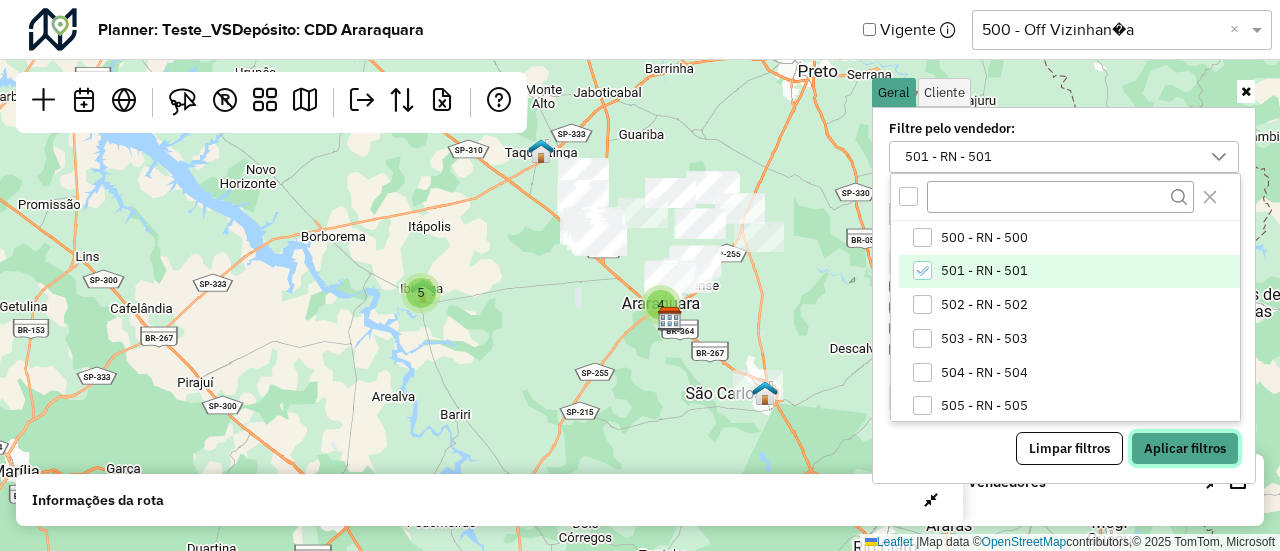 click on "Aplicar filtros" at bounding box center [1185, 449] 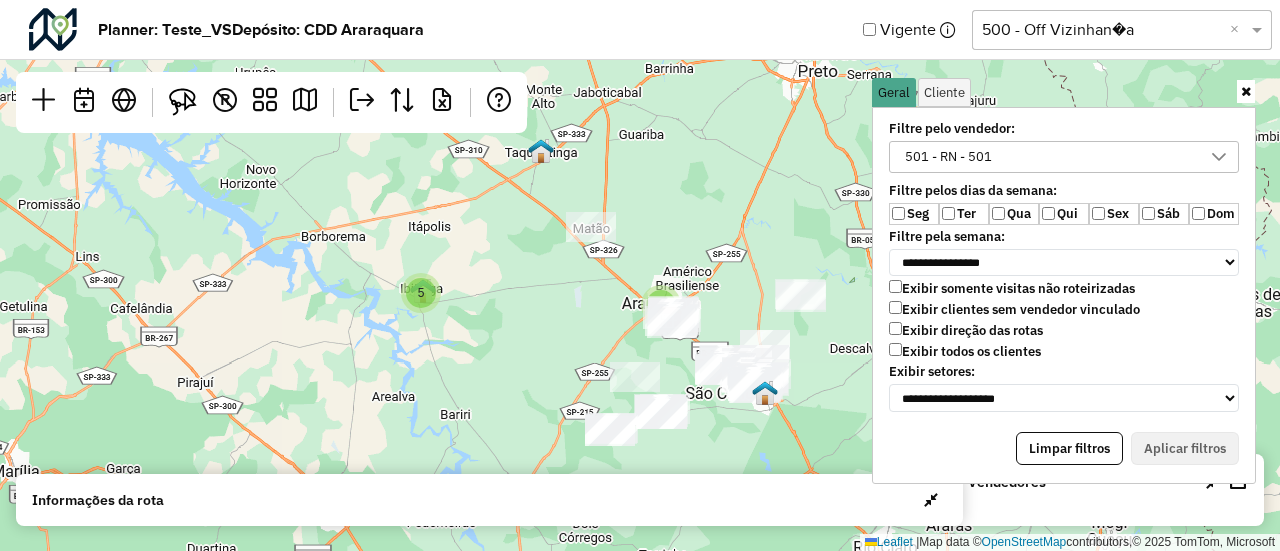 click at bounding box center (1246, 91) 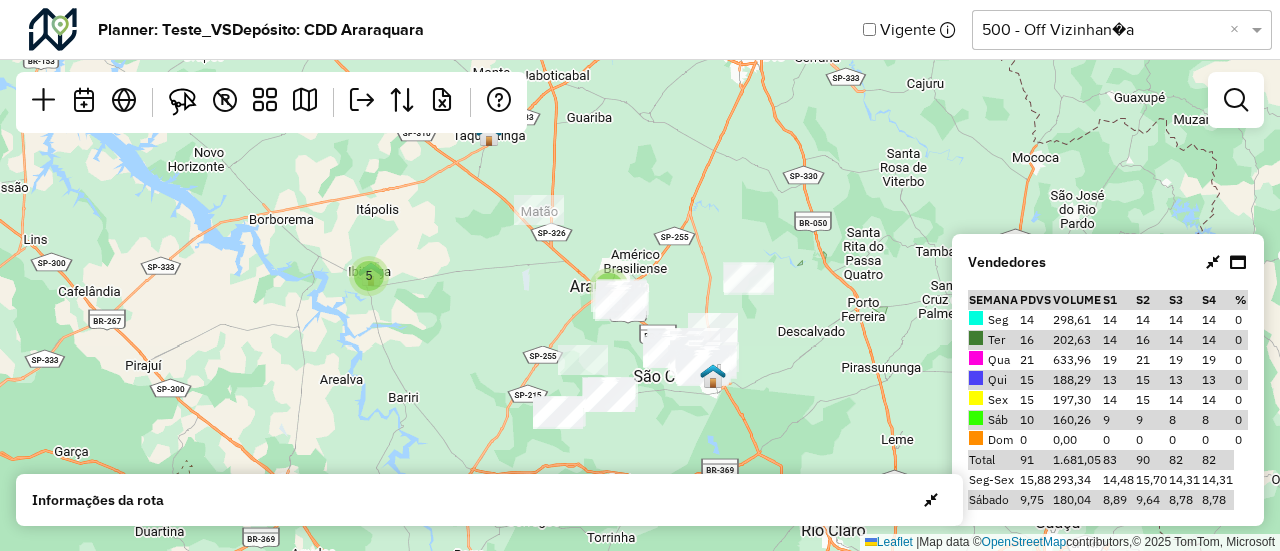 drag, startPoint x: 883, startPoint y: 301, endPoint x: 828, endPoint y: 283, distance: 57.870544 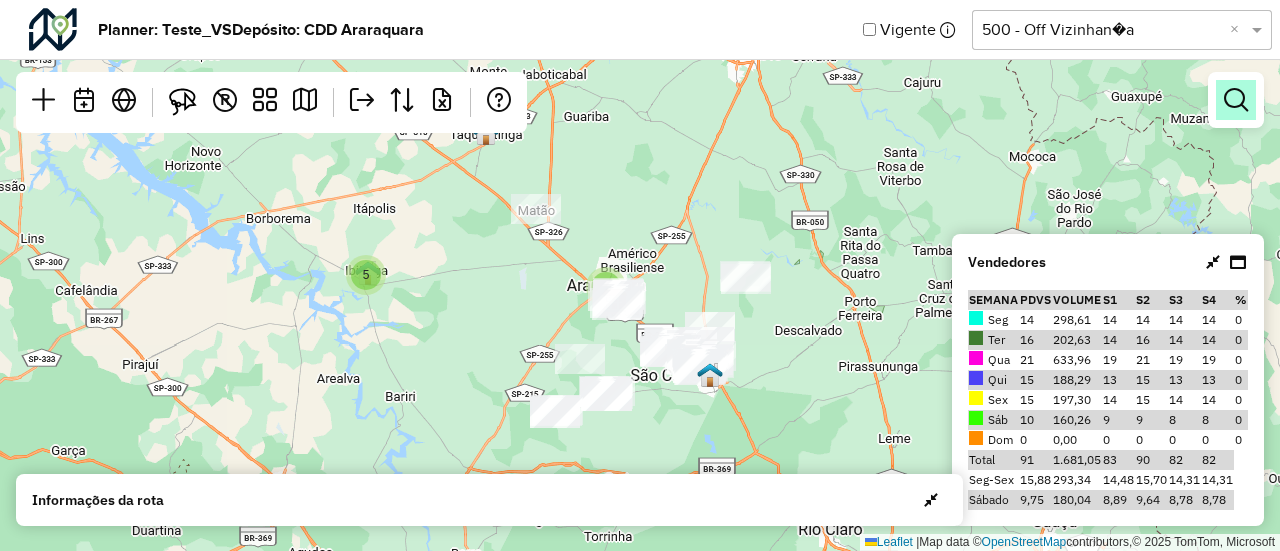 click at bounding box center [1236, 100] 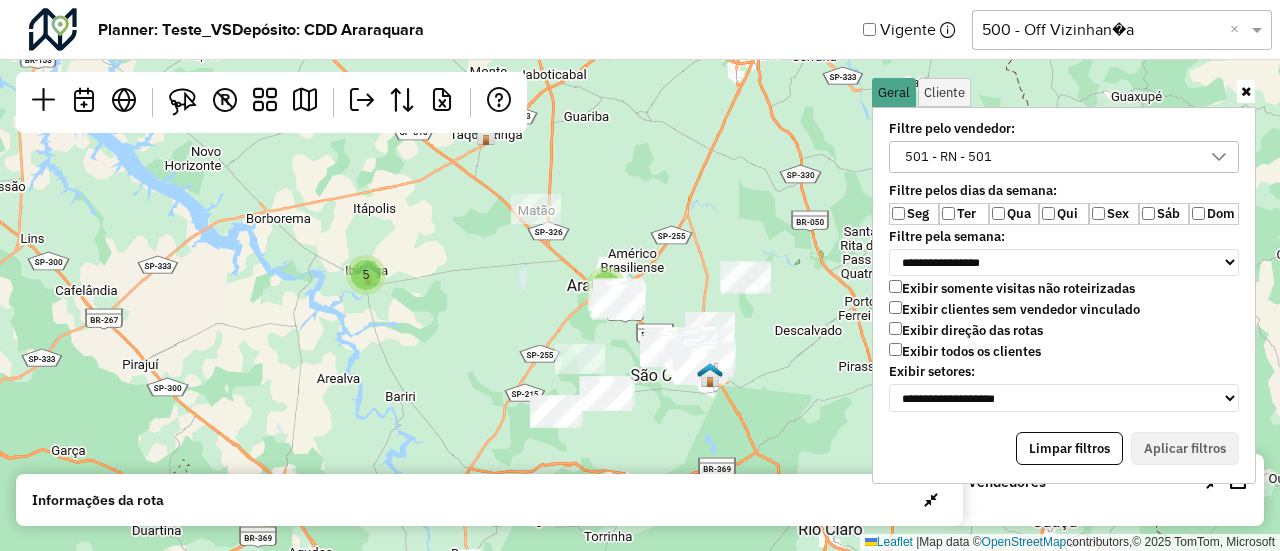 click on "501 - RN - 501" at bounding box center [948, 157] 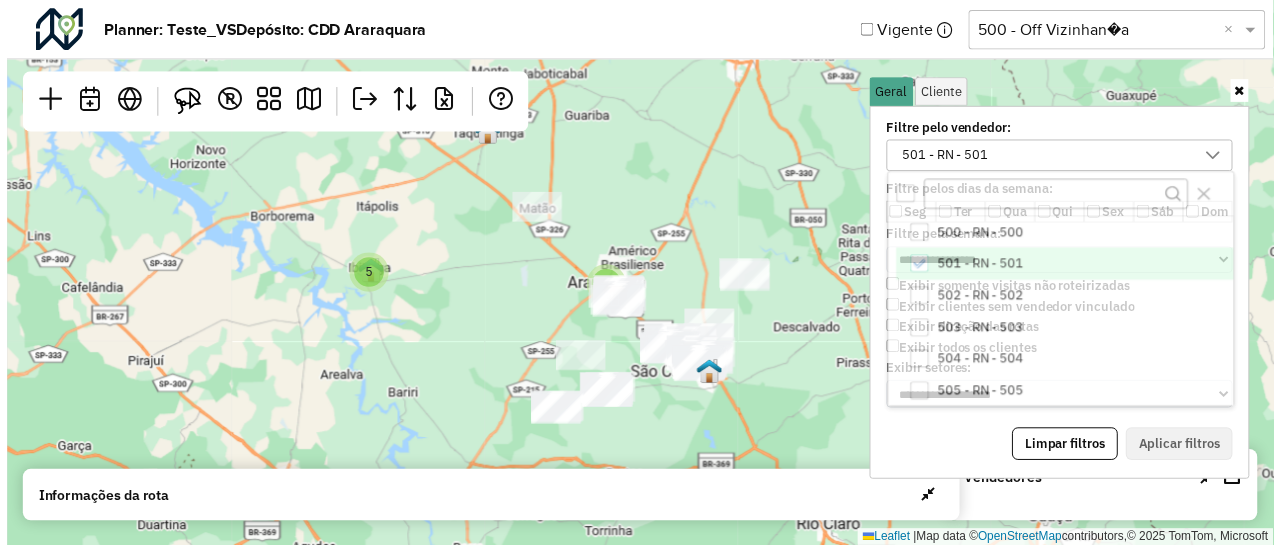 scroll, scrollTop: 10, scrollLeft: 74, axis: both 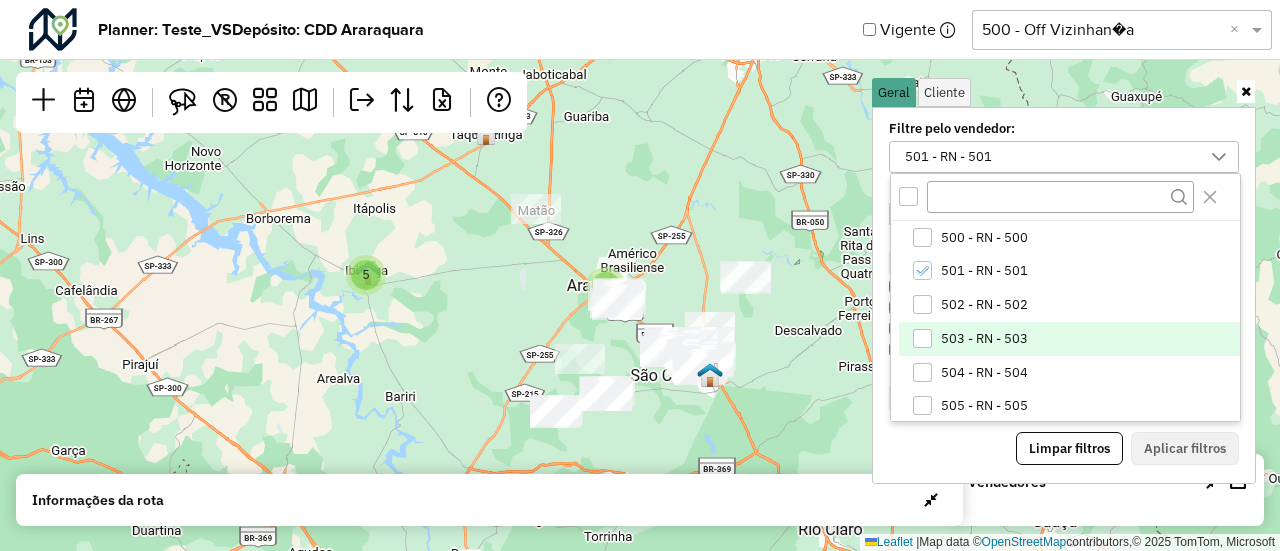 click on "503 - RN - 503" at bounding box center [1069, 339] 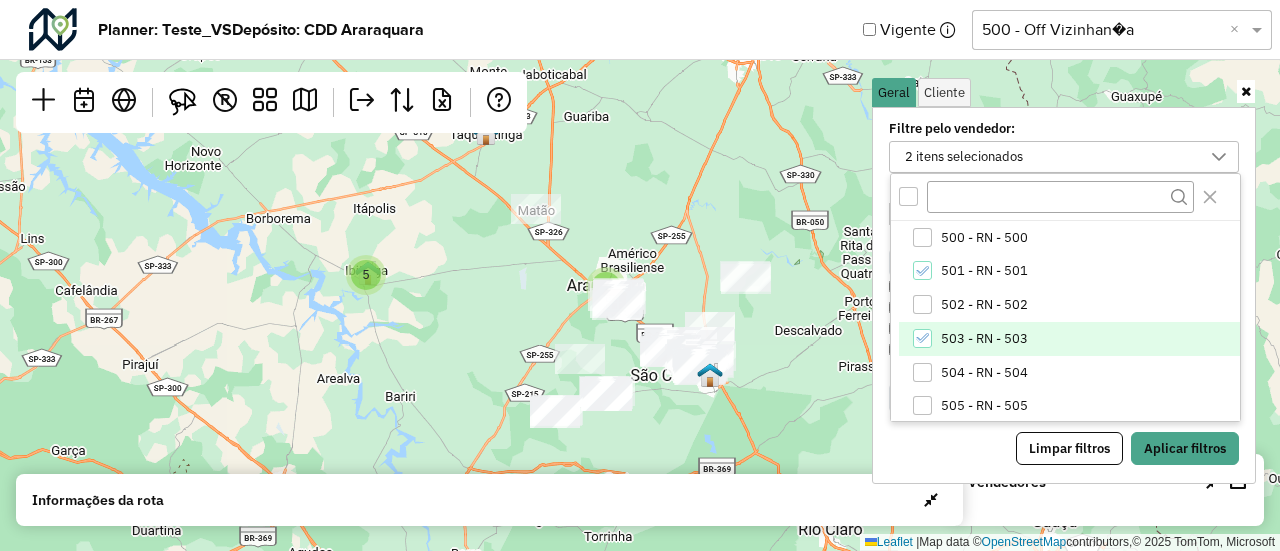 click on "503 - RN - 503" at bounding box center [1069, 339] 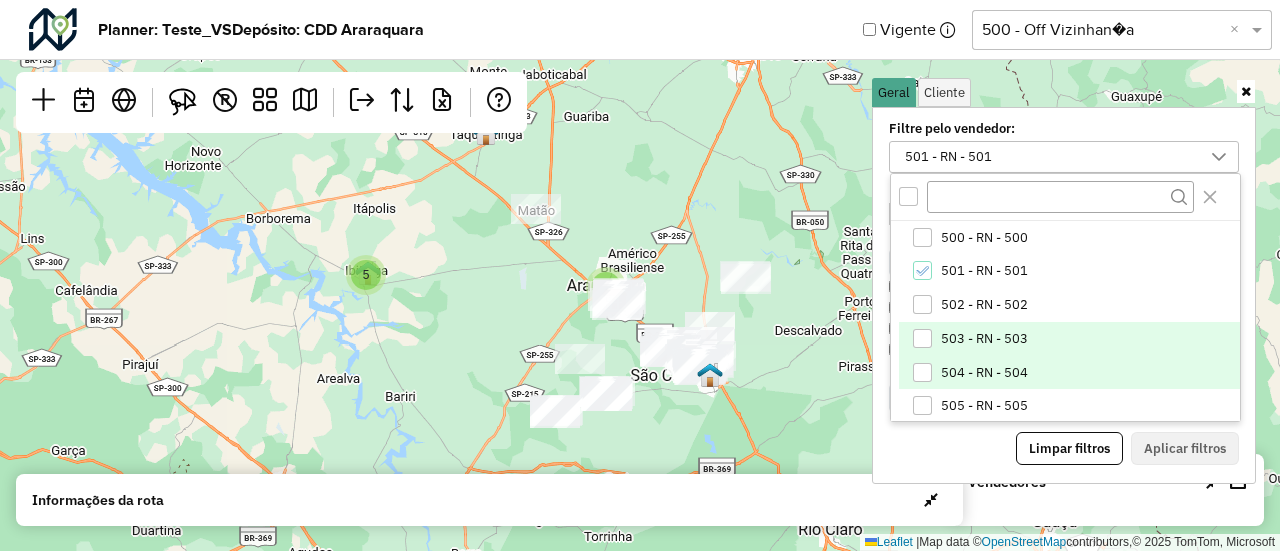 click on "504 - RN - 504" at bounding box center [1069, 373] 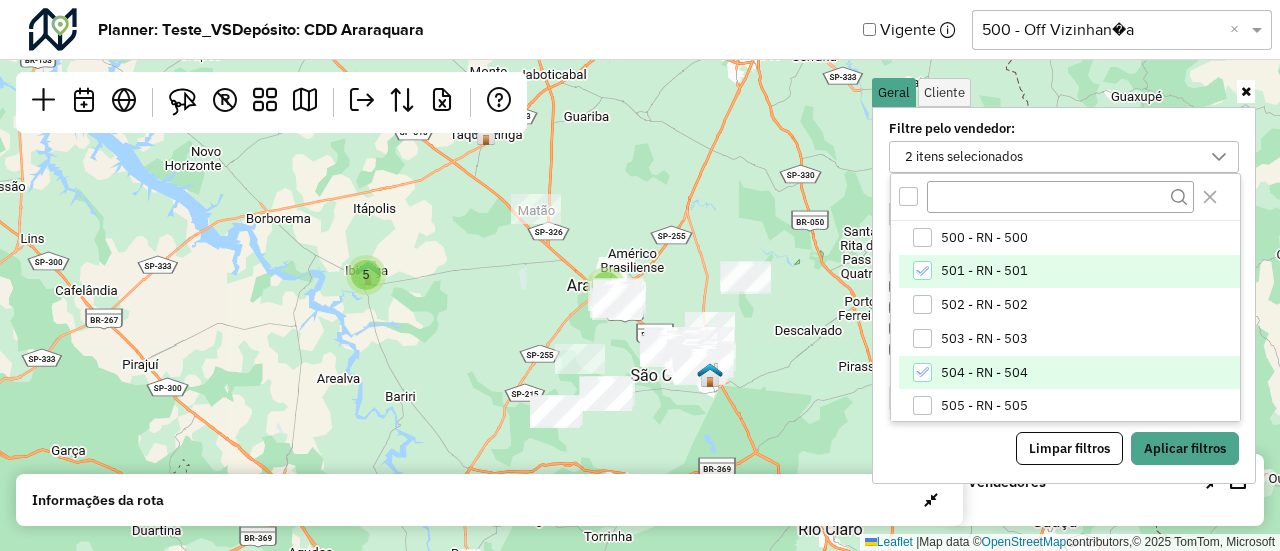 click on "501 - RN - 501" at bounding box center [984, 271] 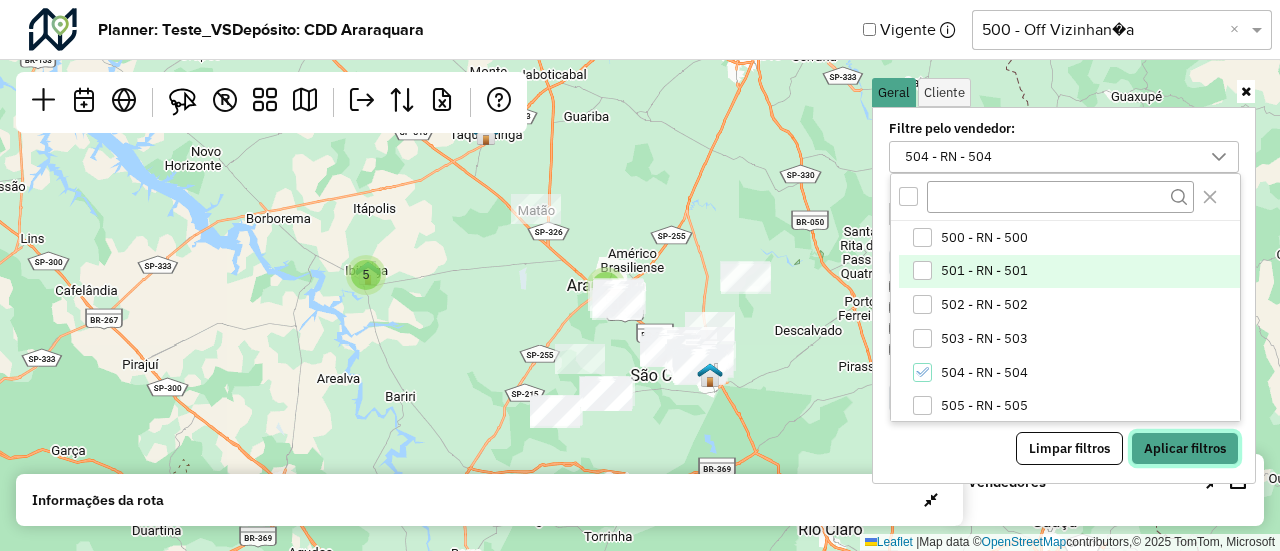 click on "Aplicar filtros" at bounding box center (1185, 449) 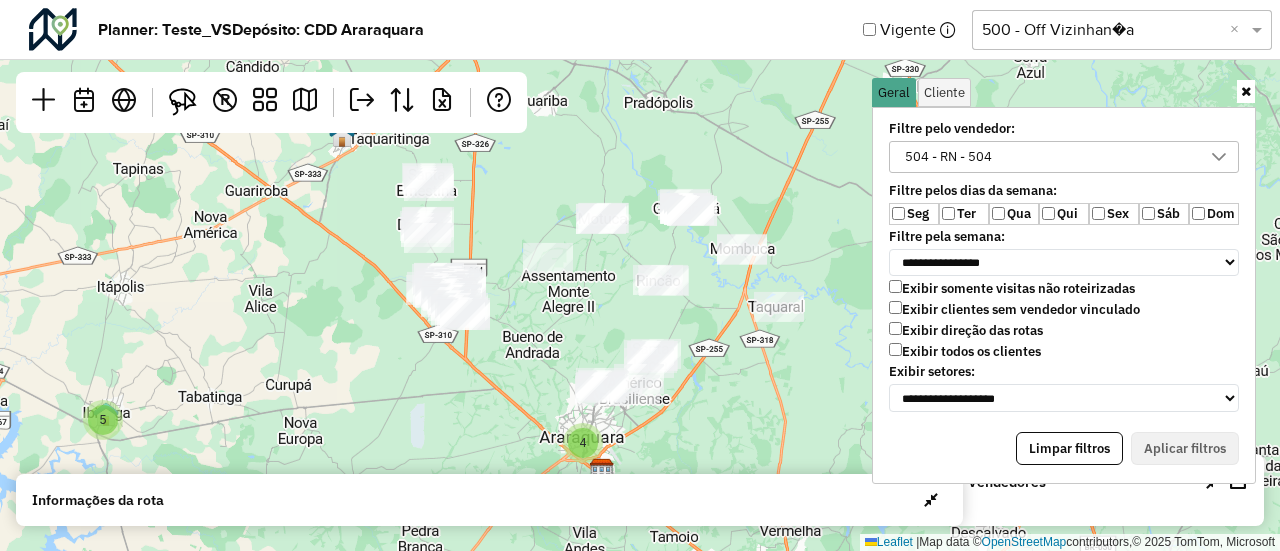 drag, startPoint x: 702, startPoint y: 284, endPoint x: 750, endPoint y: 443, distance: 166.08733 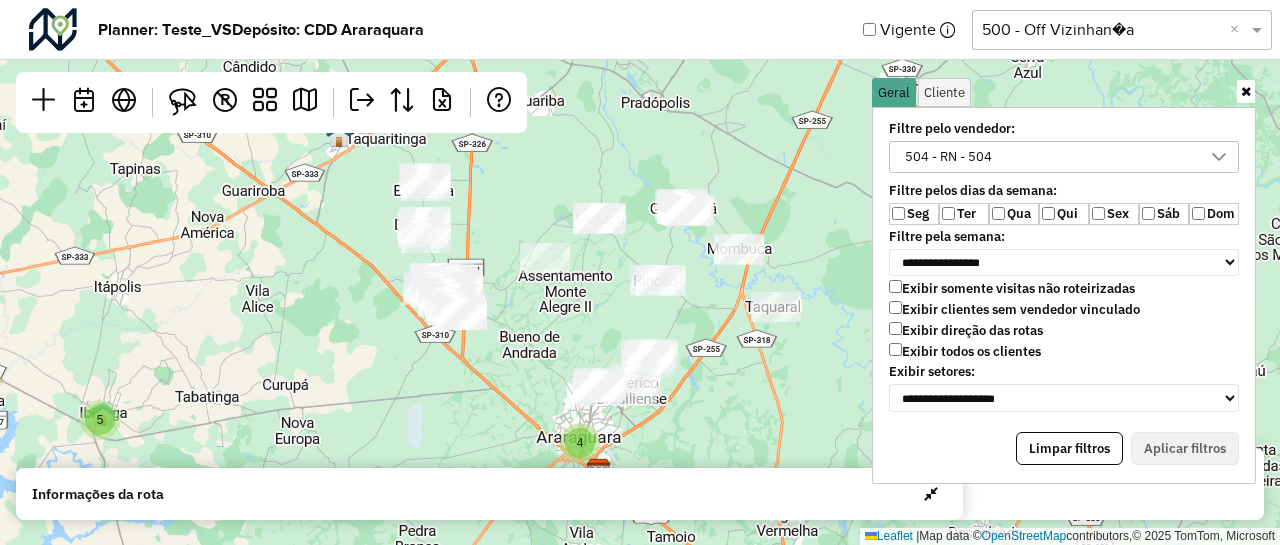 click 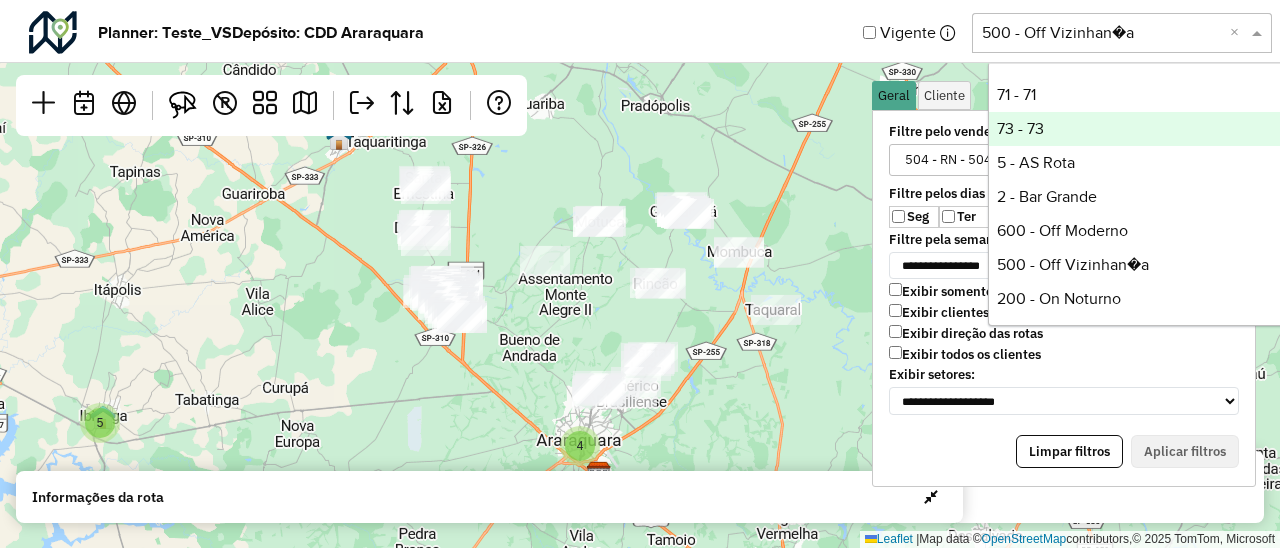 scroll, scrollTop: 165, scrollLeft: 0, axis: vertical 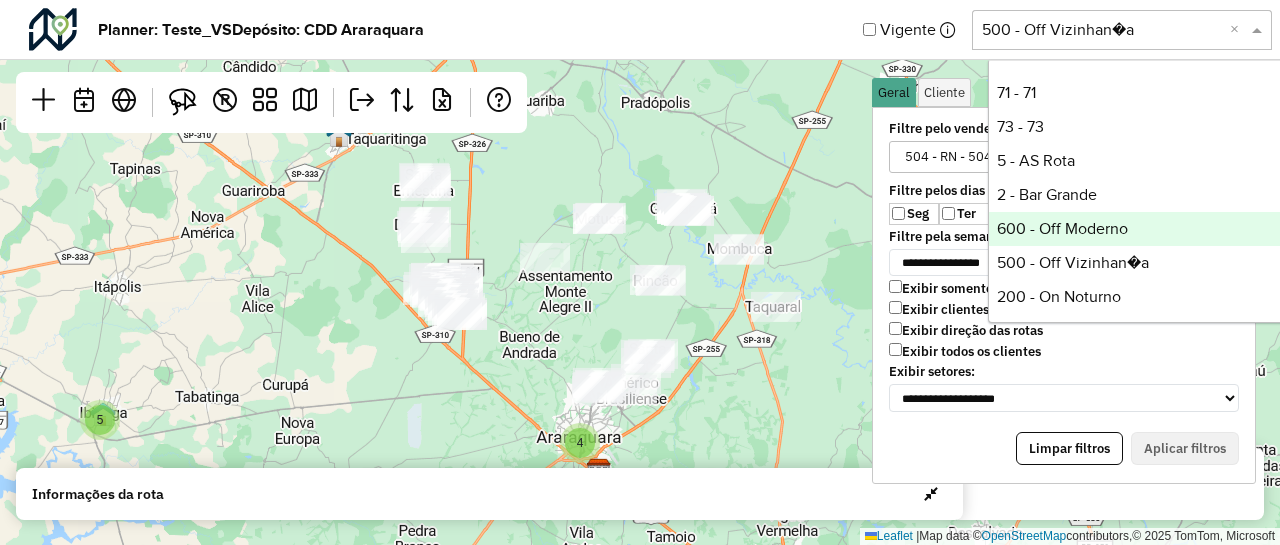 click on "600 - Off Moderno" at bounding box center (1138, 229) 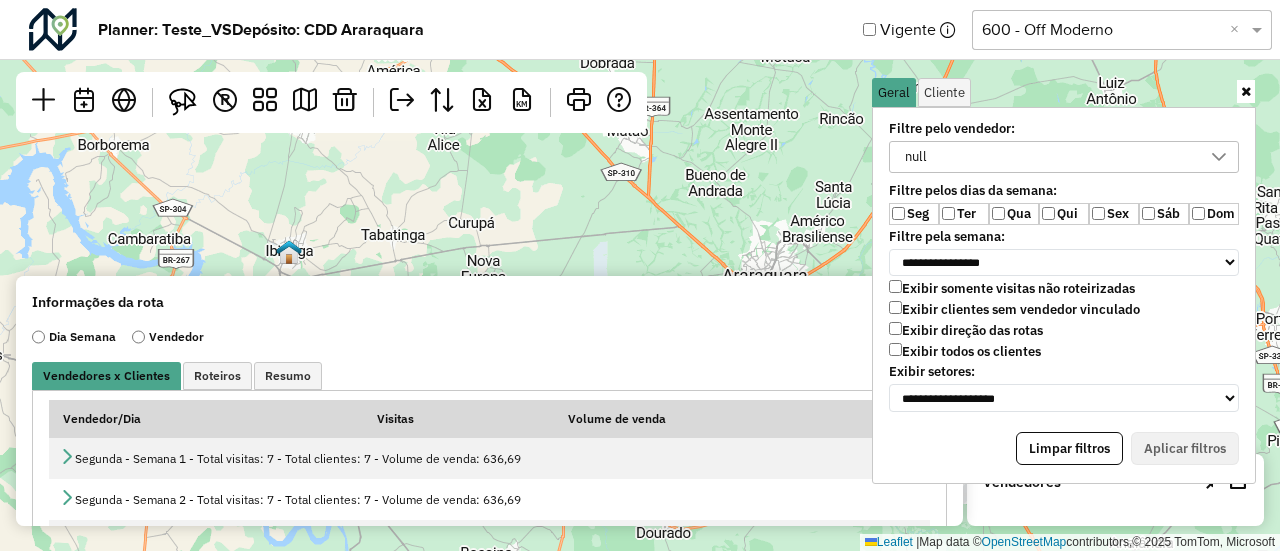 click on "Exibir todos os clientes" at bounding box center (965, 351) 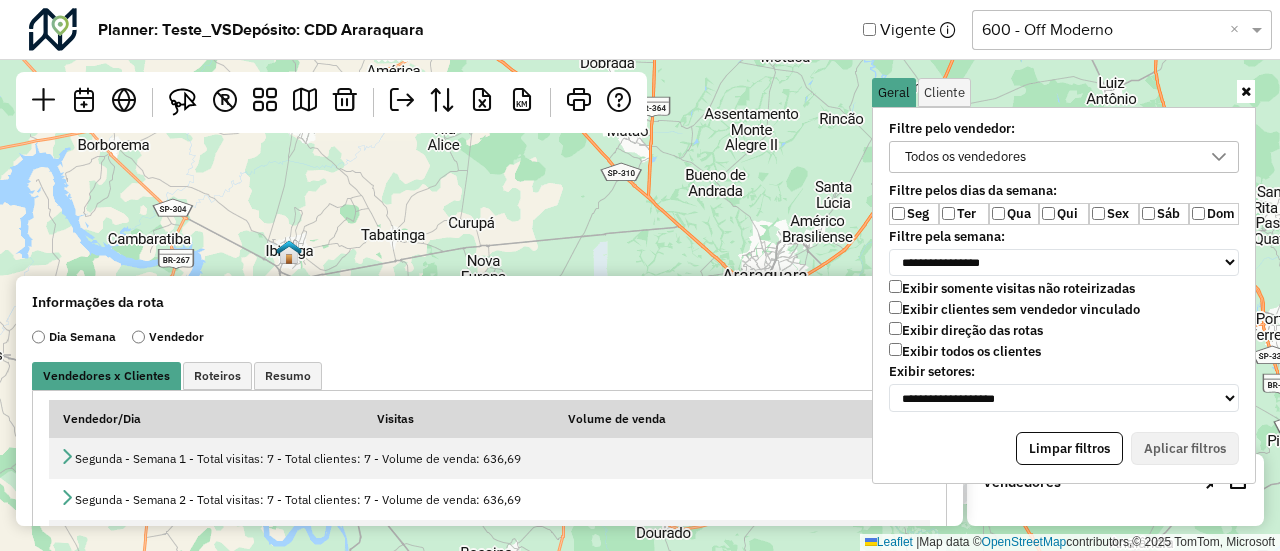 click on "Ter" at bounding box center [964, 214] 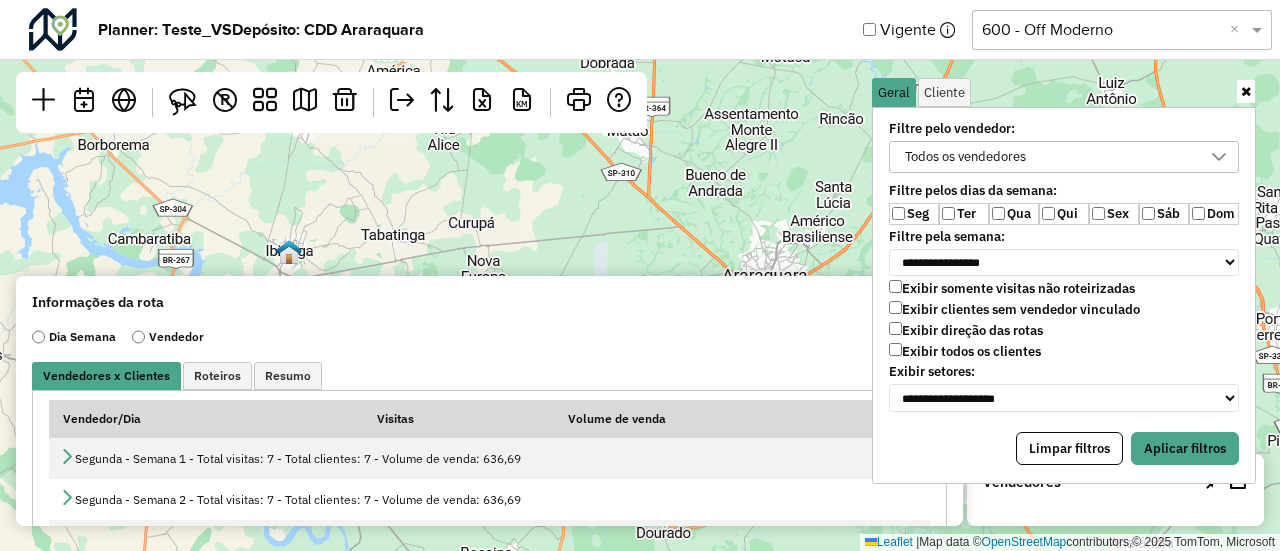 click on "Sex" at bounding box center [1114, 214] 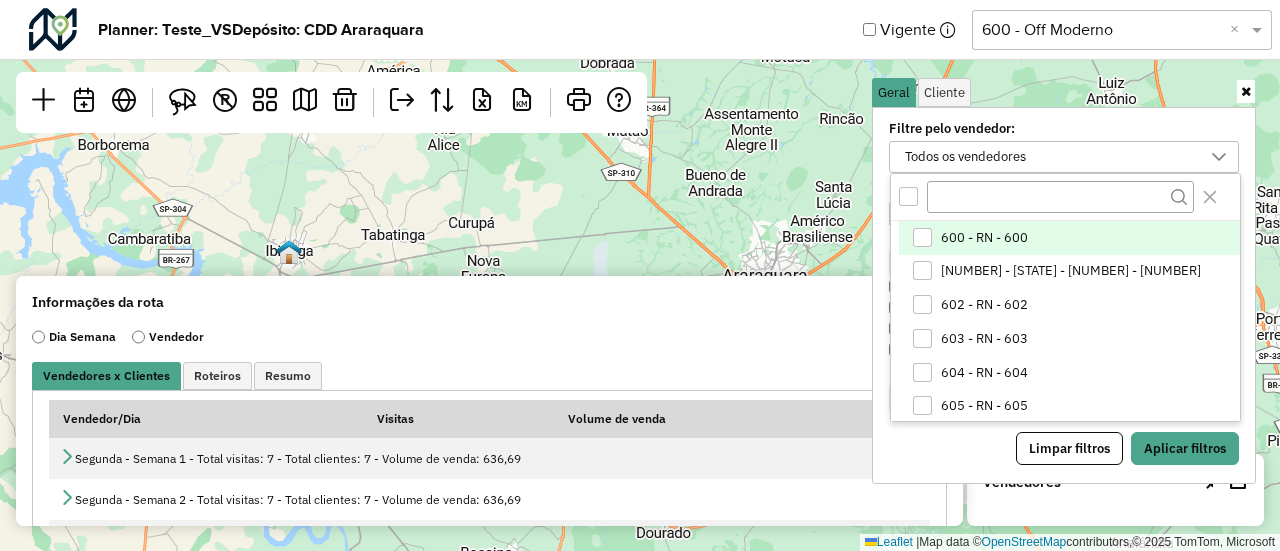 click on "600 - RN - 600" at bounding box center (984, 238) 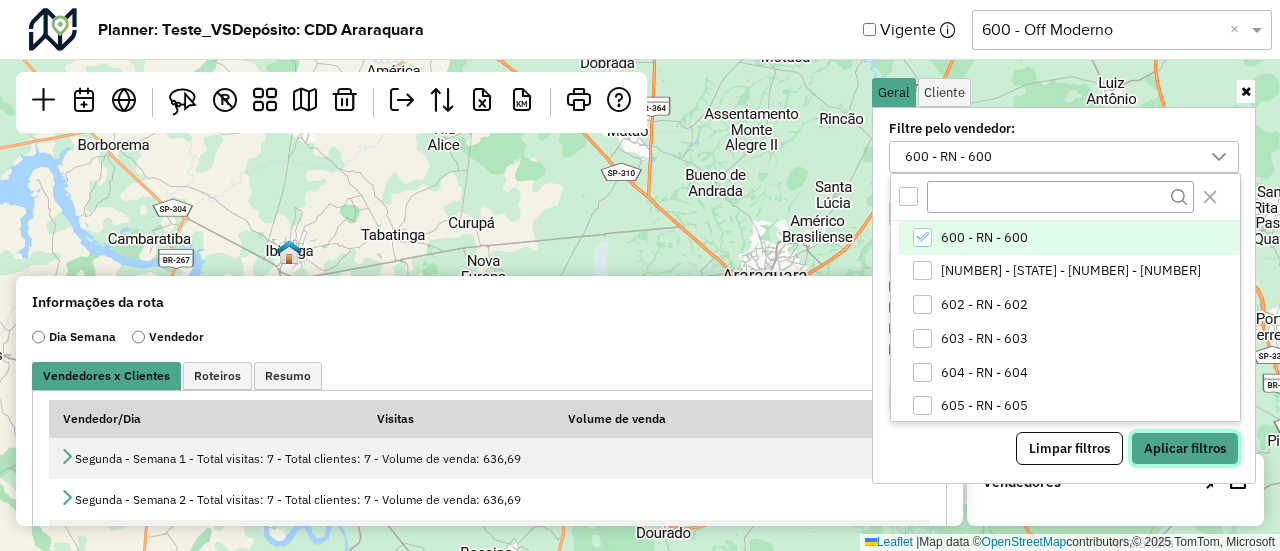click on "Aplicar filtros" at bounding box center [1185, 449] 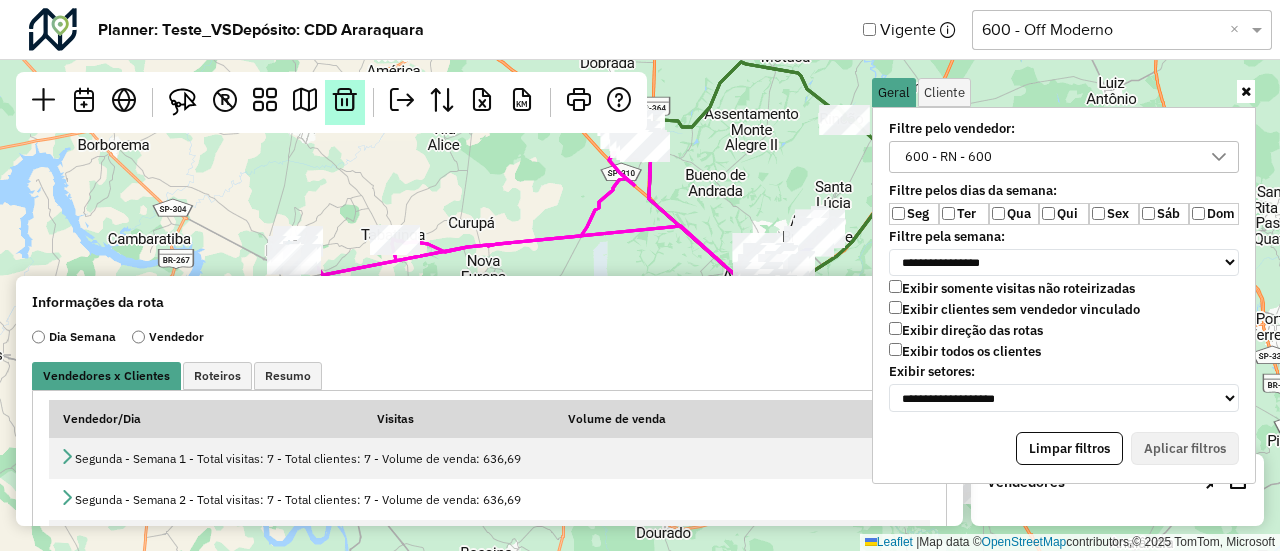click at bounding box center [345, 100] 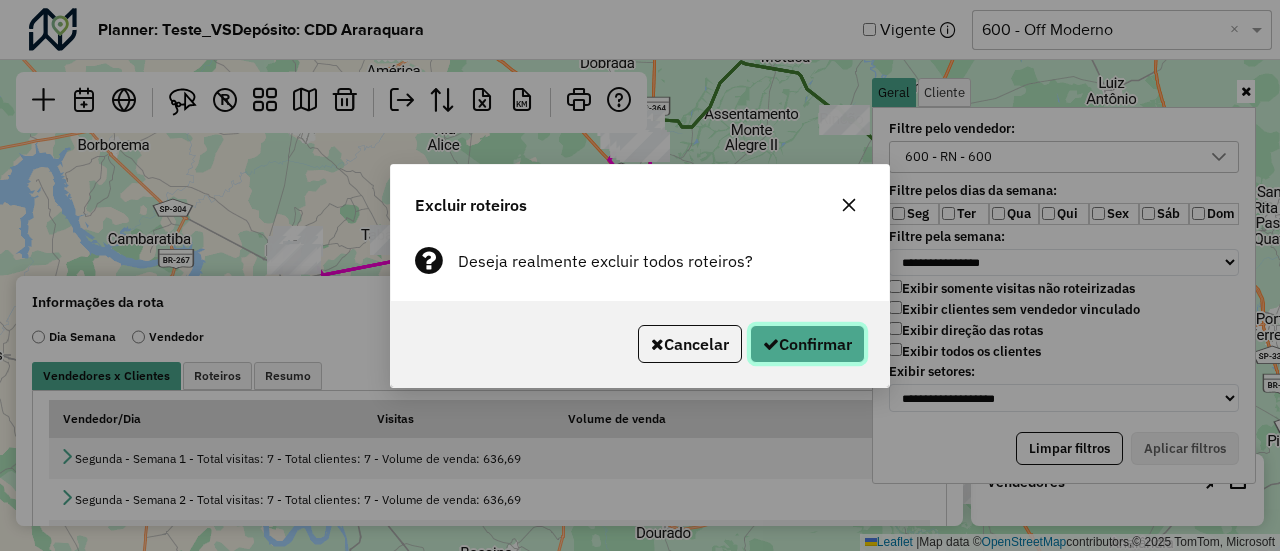 click on "Confirmar" 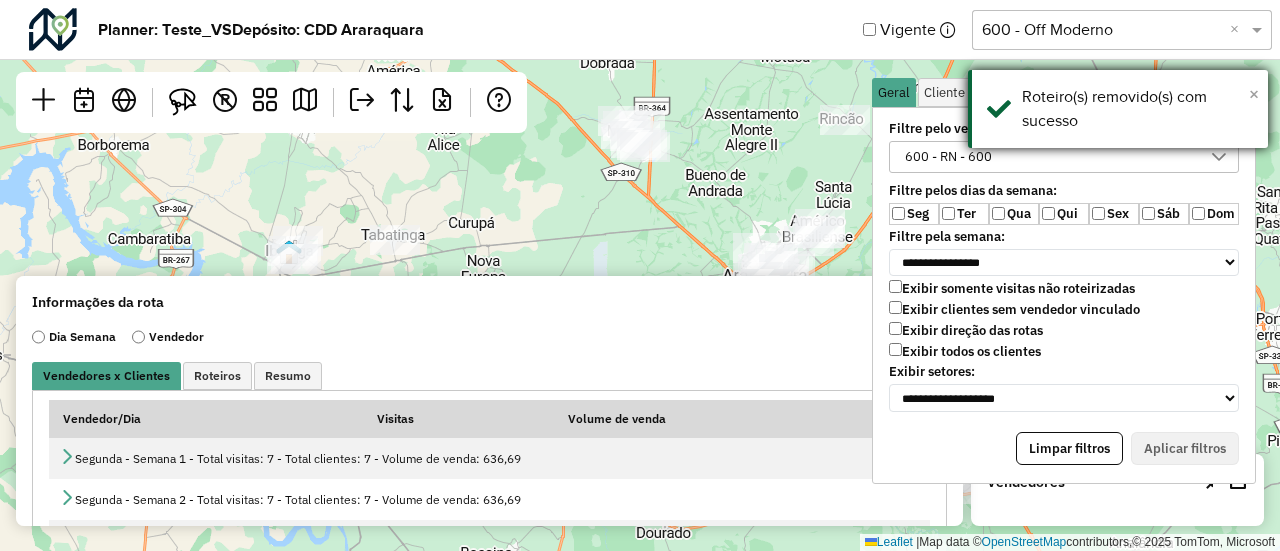 click on "×" at bounding box center (1254, 94) 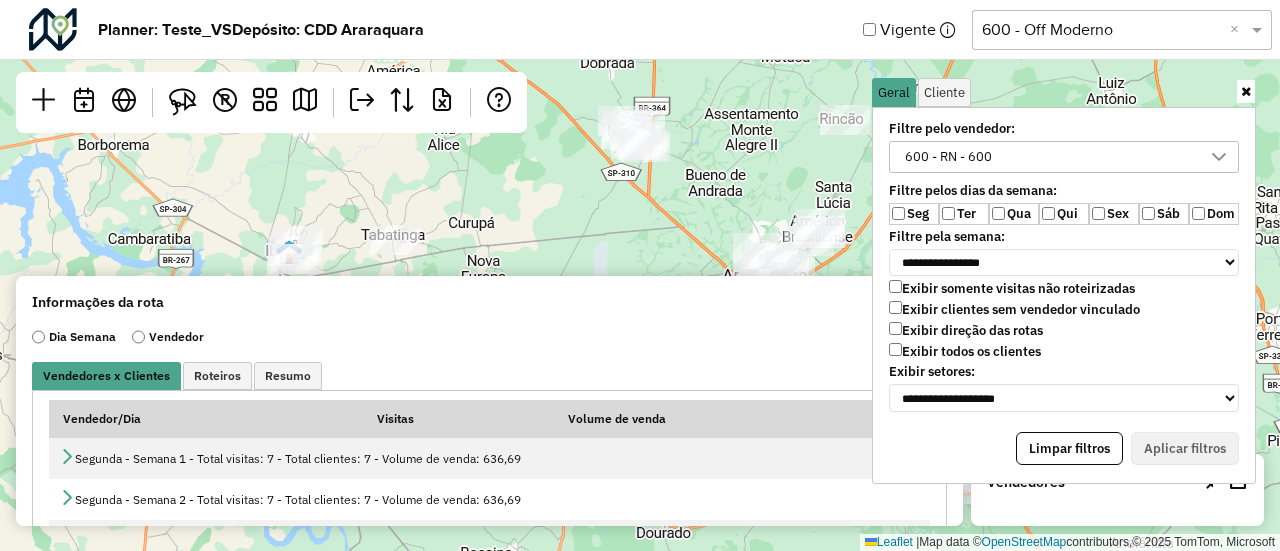 click at bounding box center [1246, 91] 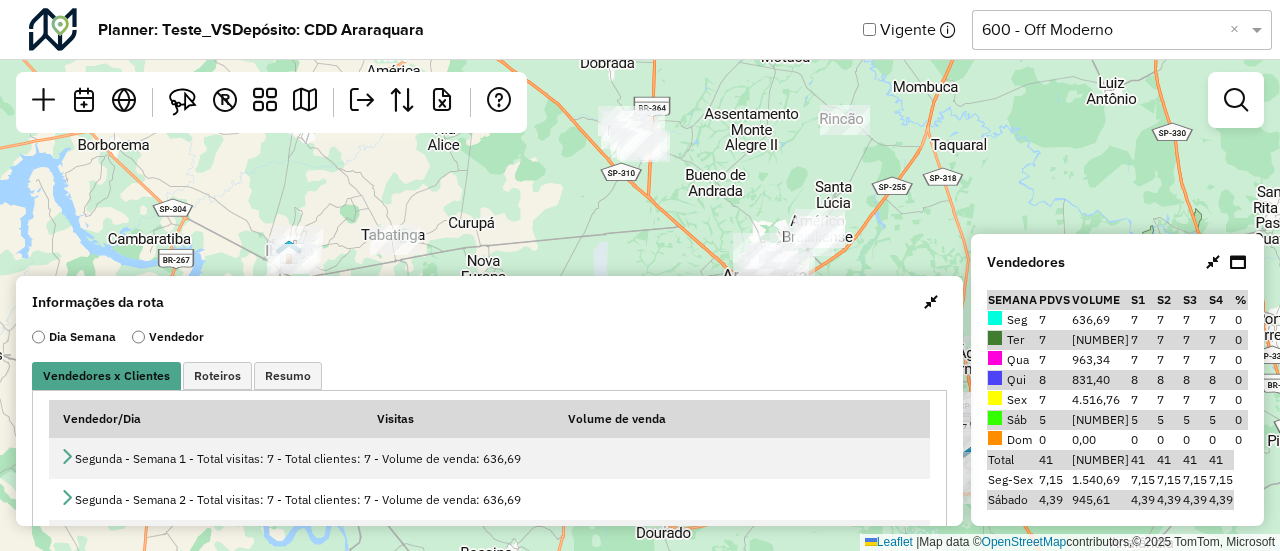 click at bounding box center (931, 302) 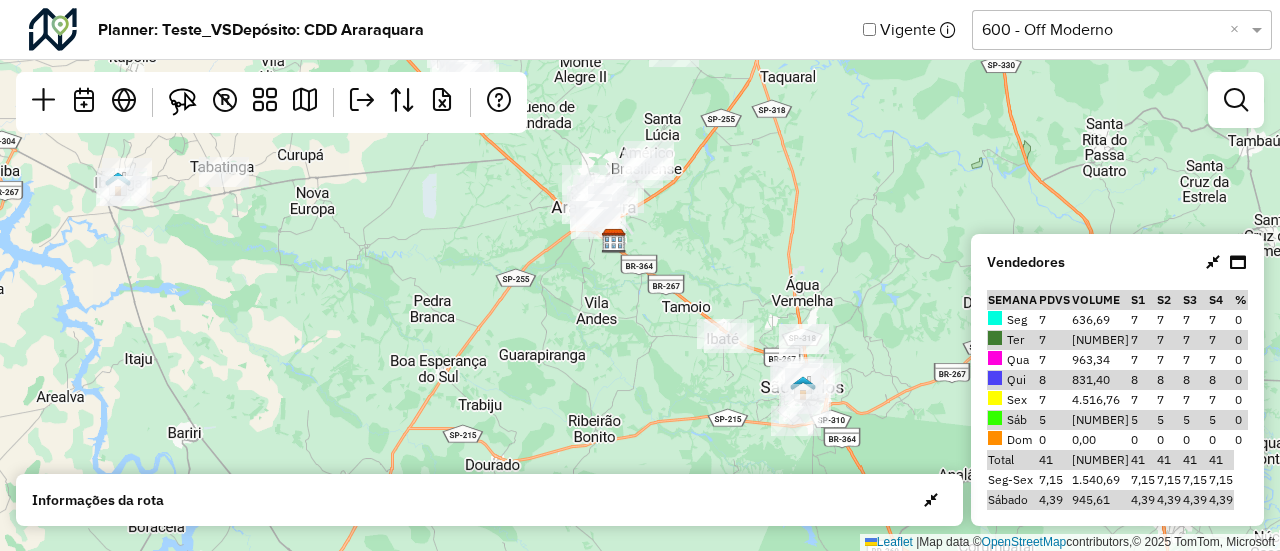 drag, startPoint x: 899, startPoint y: 351, endPoint x: 724, endPoint y: 284, distance: 187.3873 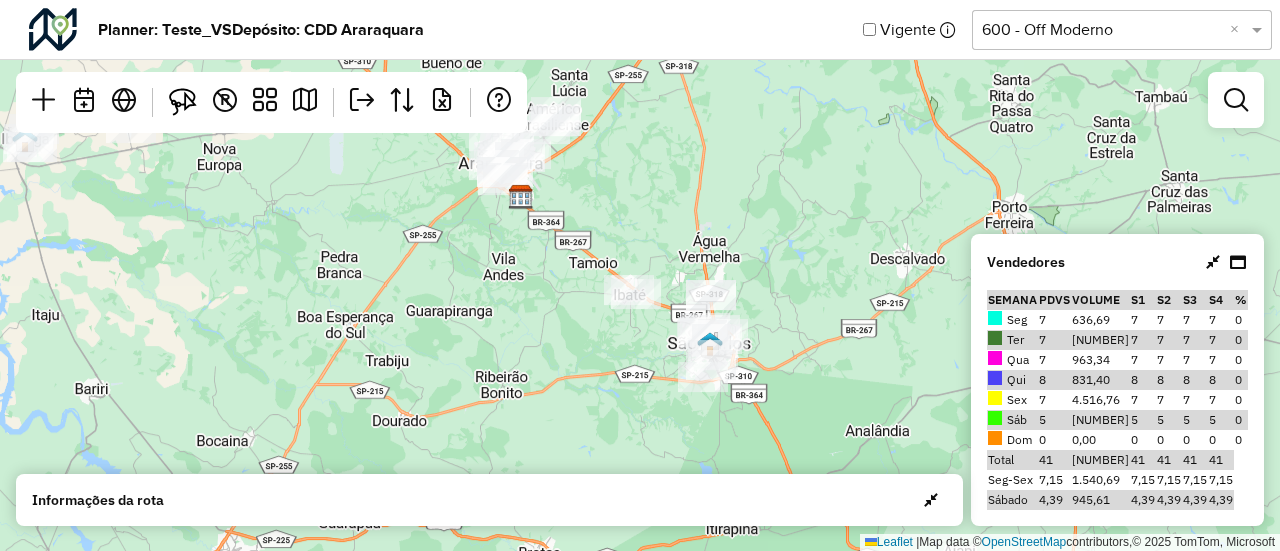 drag, startPoint x: 754, startPoint y: 279, endPoint x: 665, endPoint y: 234, distance: 99.72964 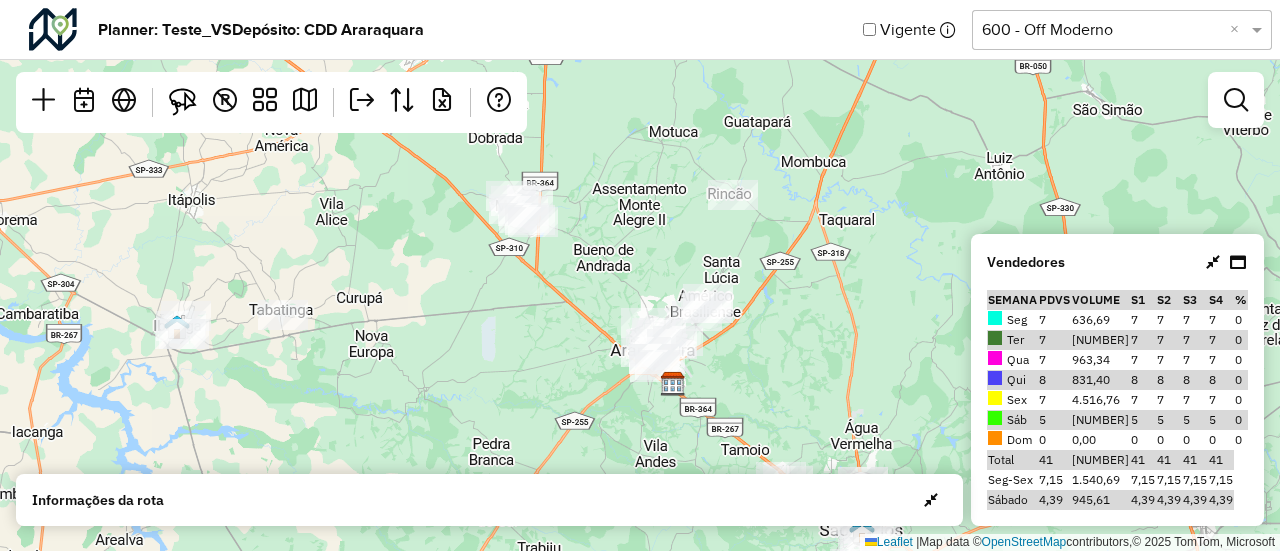 drag, startPoint x: 570, startPoint y: 188, endPoint x: 722, endPoint y: 375, distance: 240.9834 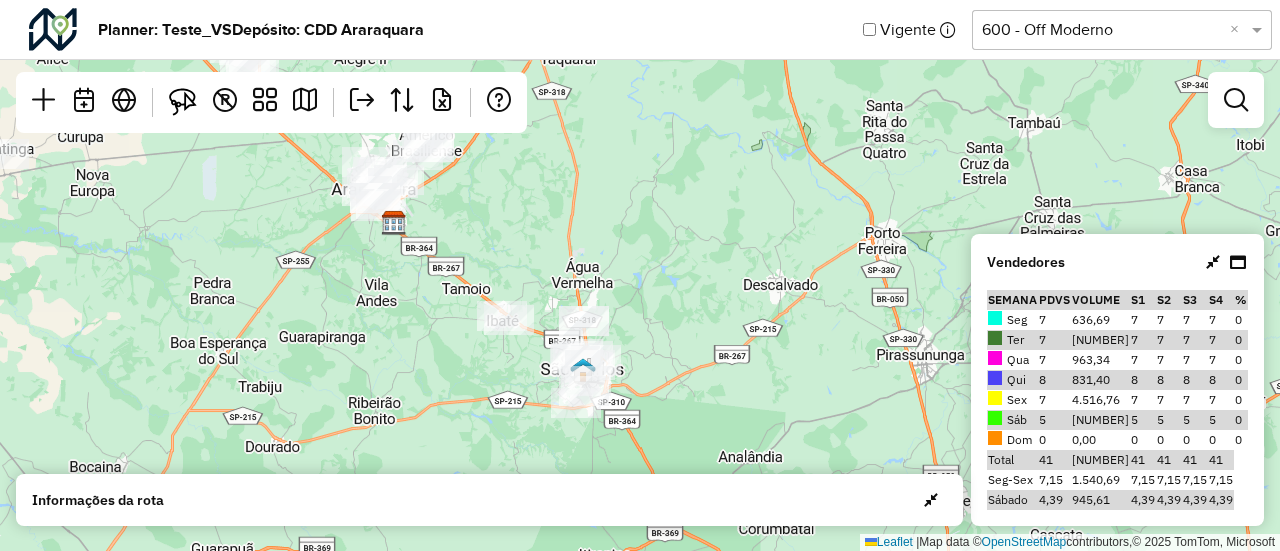 drag, startPoint x: 722, startPoint y: 375, endPoint x: 443, endPoint y: 214, distance: 322.1211 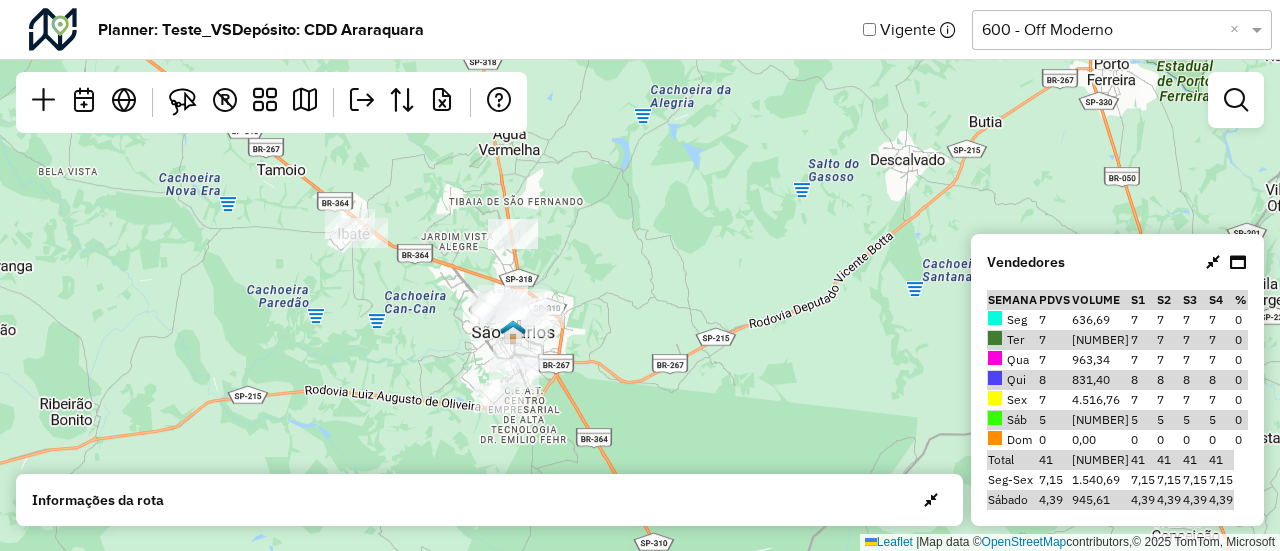 drag, startPoint x: 676, startPoint y: 345, endPoint x: 642, endPoint y: 267, distance: 85.08819 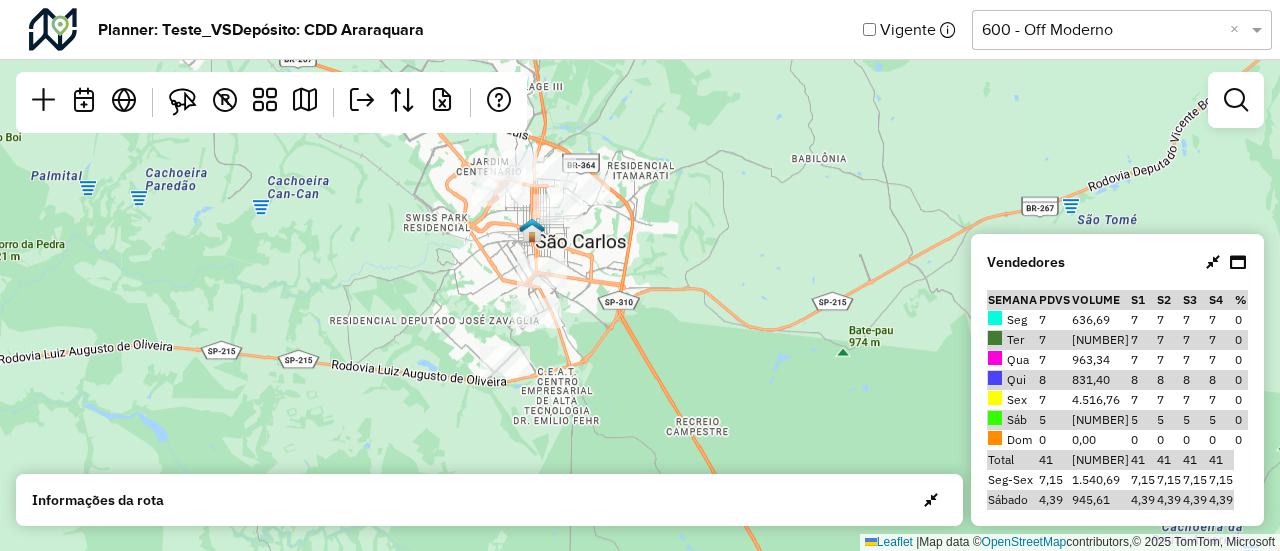 drag, startPoint x: 597, startPoint y: 354, endPoint x: 720, endPoint y: 272, distance: 147.8276 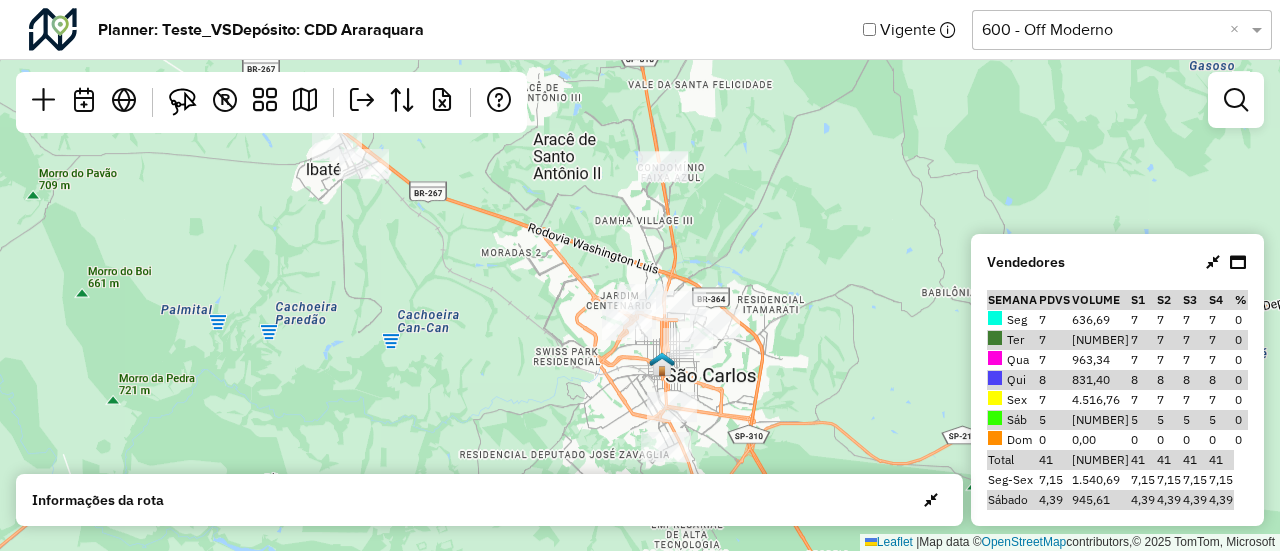 drag, startPoint x: 642, startPoint y: 269, endPoint x: 772, endPoint y: 403, distance: 186.69762 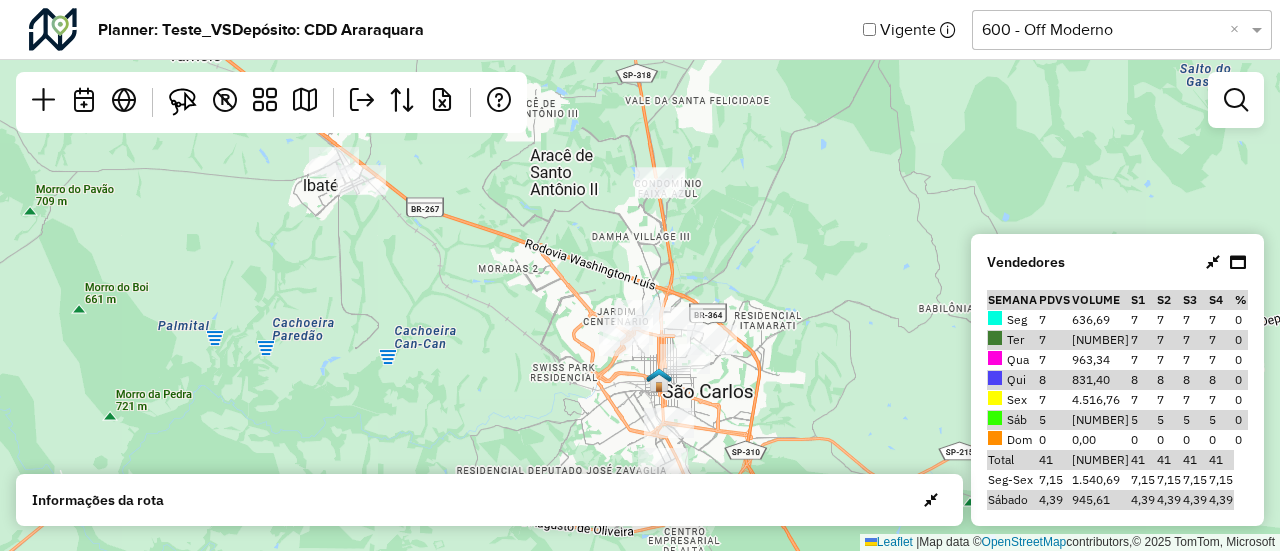 drag, startPoint x: 558, startPoint y: 232, endPoint x: 555, endPoint y: 248, distance: 16.27882 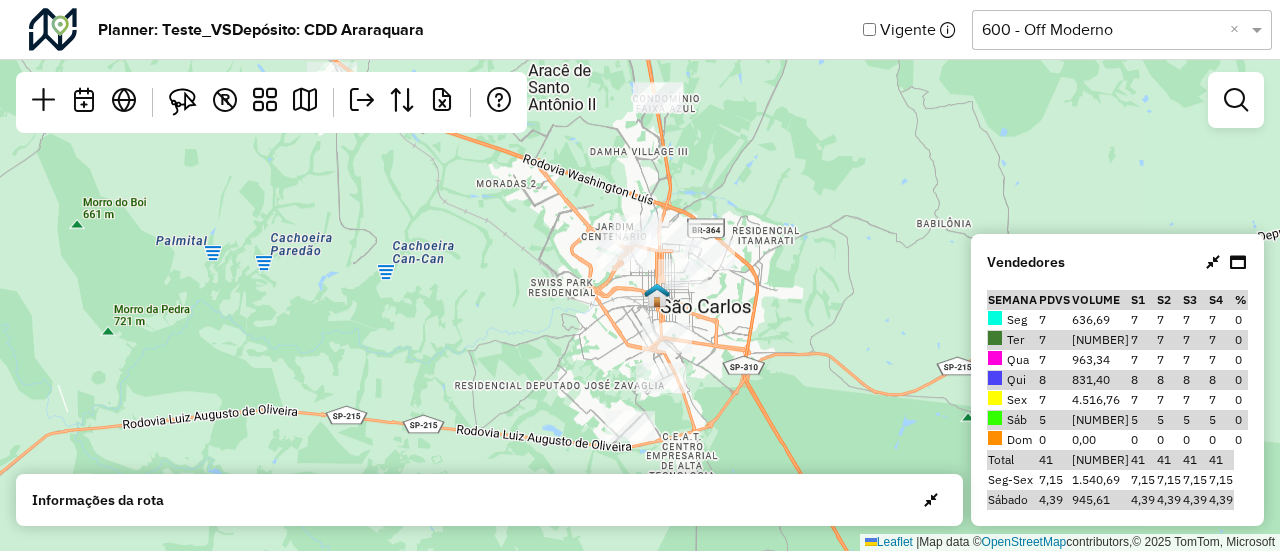 drag, startPoint x: 809, startPoint y: 413, endPoint x: 806, endPoint y: 354, distance: 59.07622 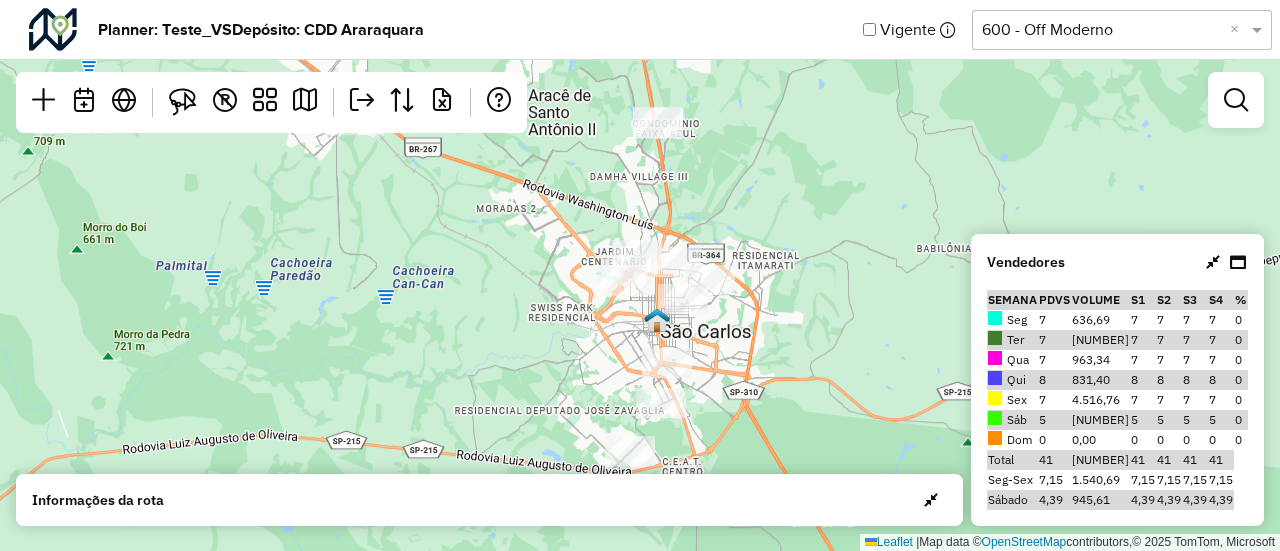 drag, startPoint x: 780, startPoint y: 321, endPoint x: 784, endPoint y: 432, distance: 111.07205 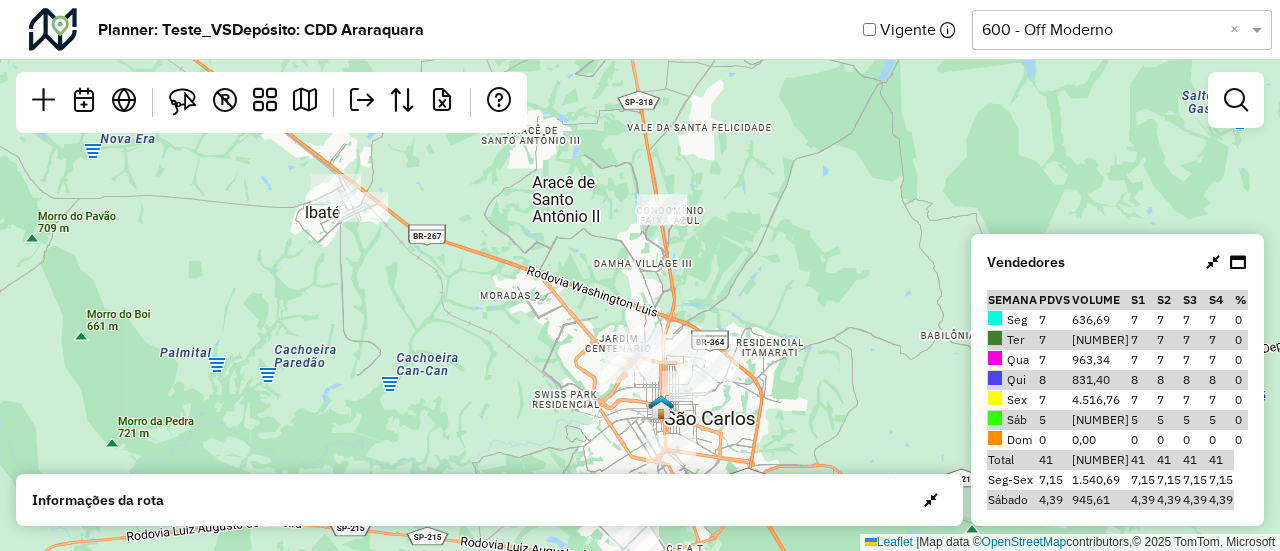 click on "Leaflet   |  Map data ©  OpenStreetMap  contributors,© 2025 TomTom, Microsoft" 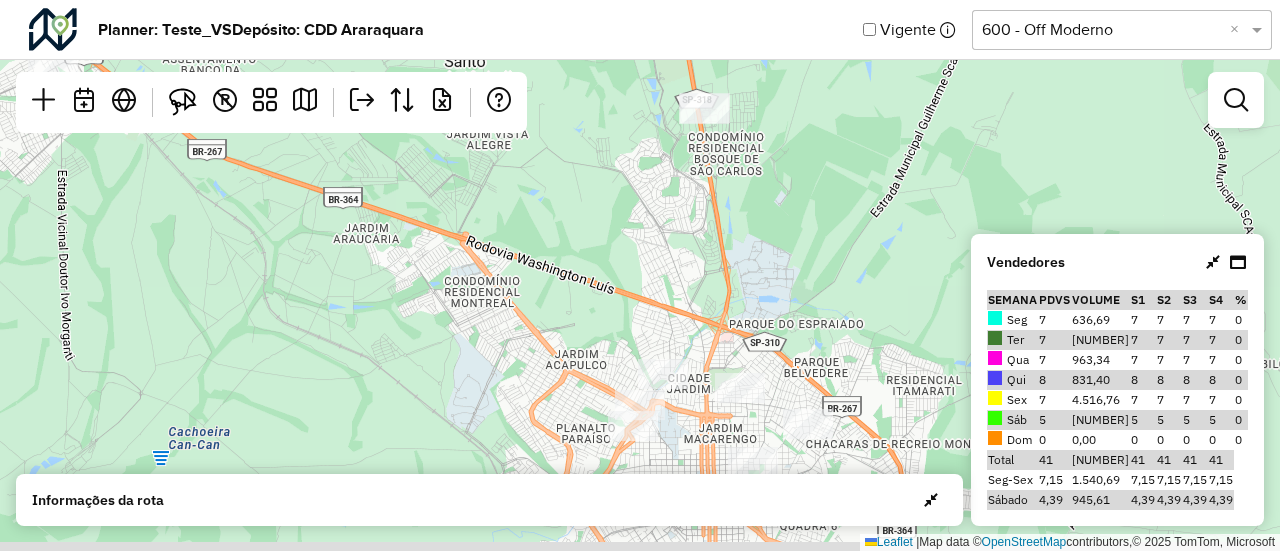 drag, startPoint x: 610, startPoint y: 231, endPoint x: 680, endPoint y: 183, distance: 84.87638 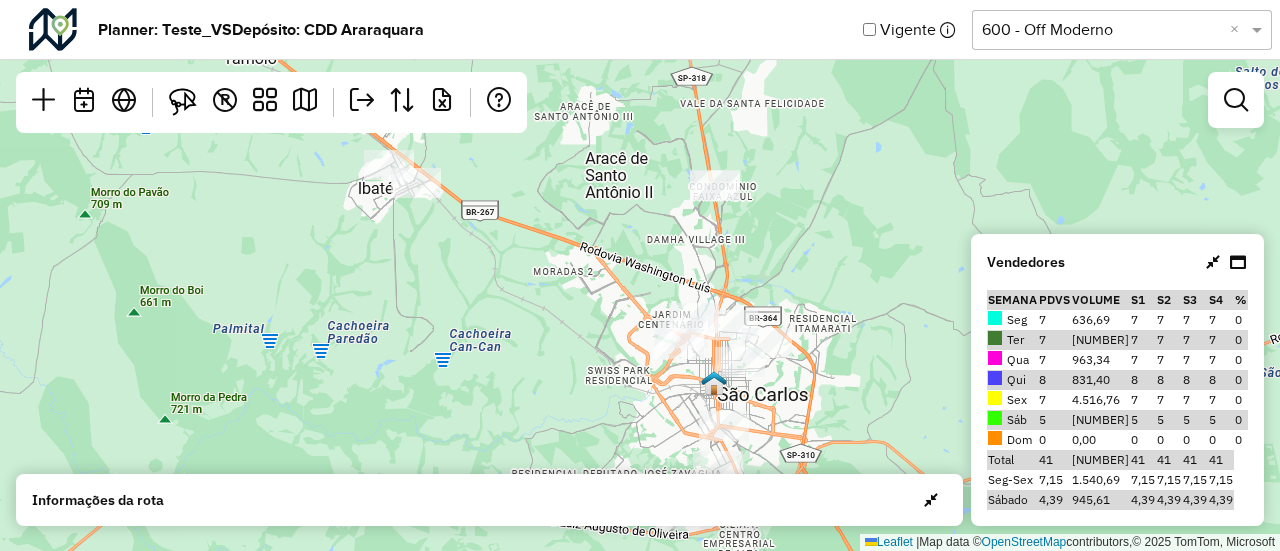 drag, startPoint x: 554, startPoint y: 202, endPoint x: 622, endPoint y: 323, distance: 138.79842 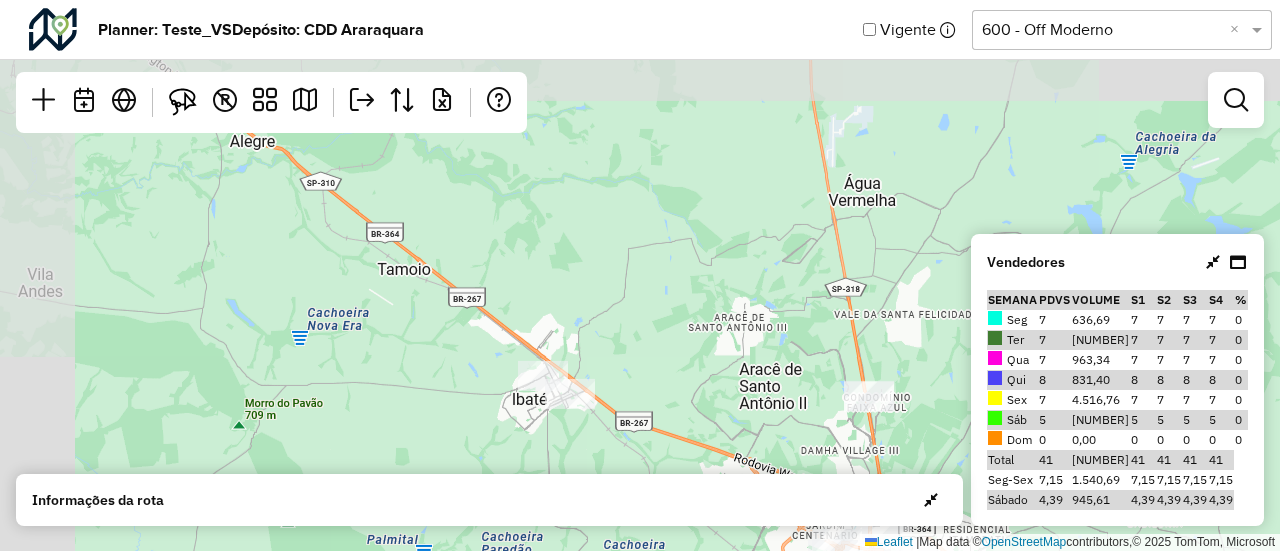drag, startPoint x: 568, startPoint y: 206, endPoint x: 697, endPoint y: 368, distance: 207.08694 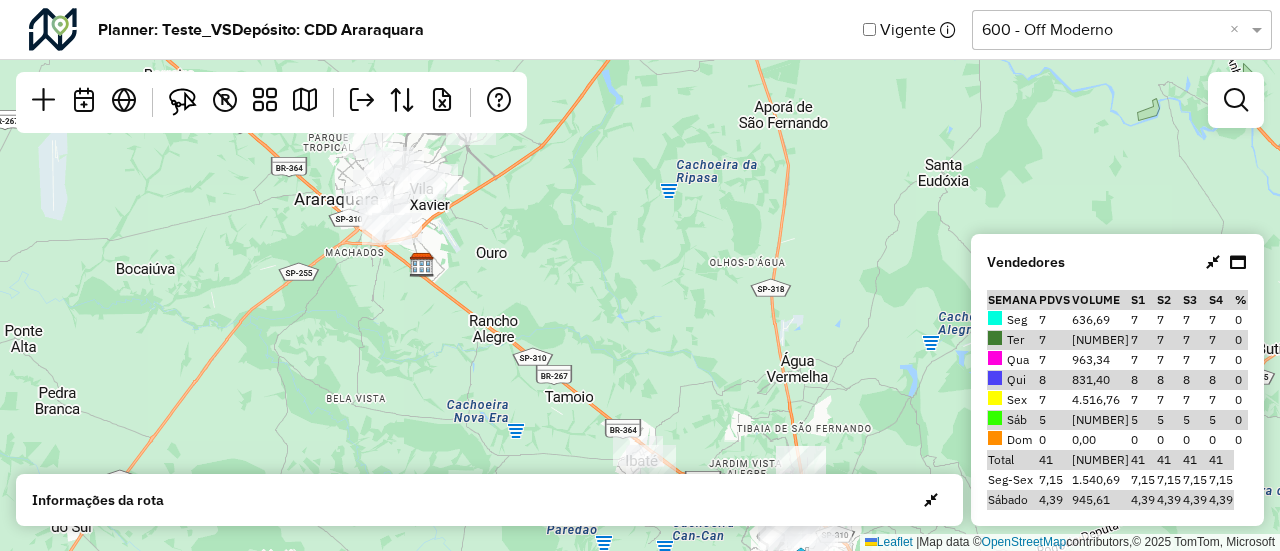 drag, startPoint x: 499, startPoint y: 302, endPoint x: 506, endPoint y: 368, distance: 66.37017 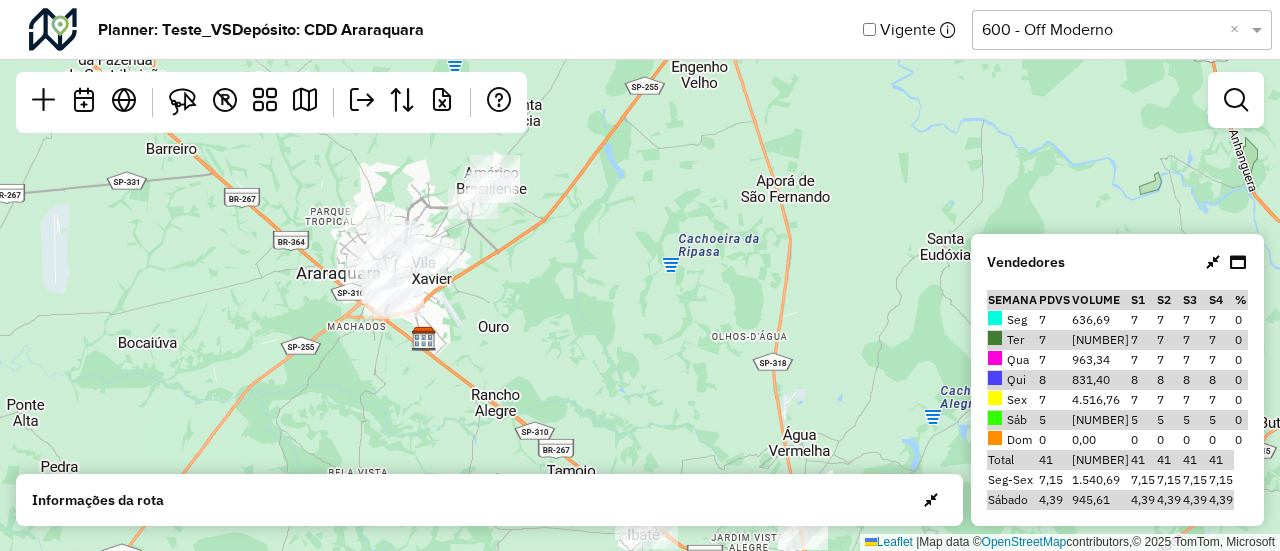 drag, startPoint x: 570, startPoint y: 283, endPoint x: 570, endPoint y: 353, distance: 70 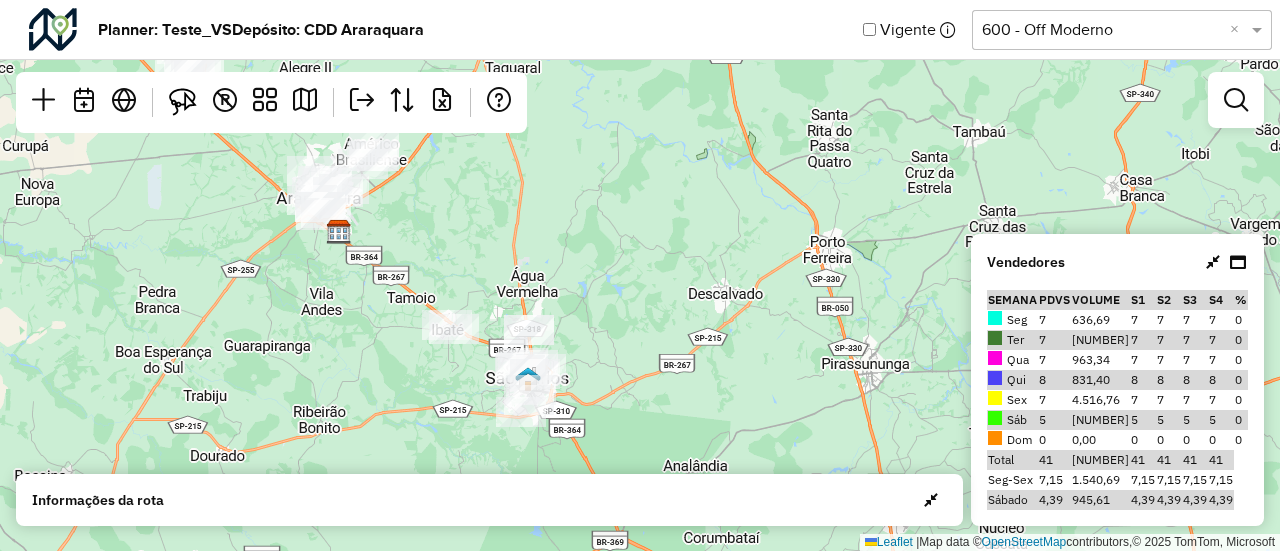 drag, startPoint x: 611, startPoint y: 346, endPoint x: 479, endPoint y: 251, distance: 162.63148 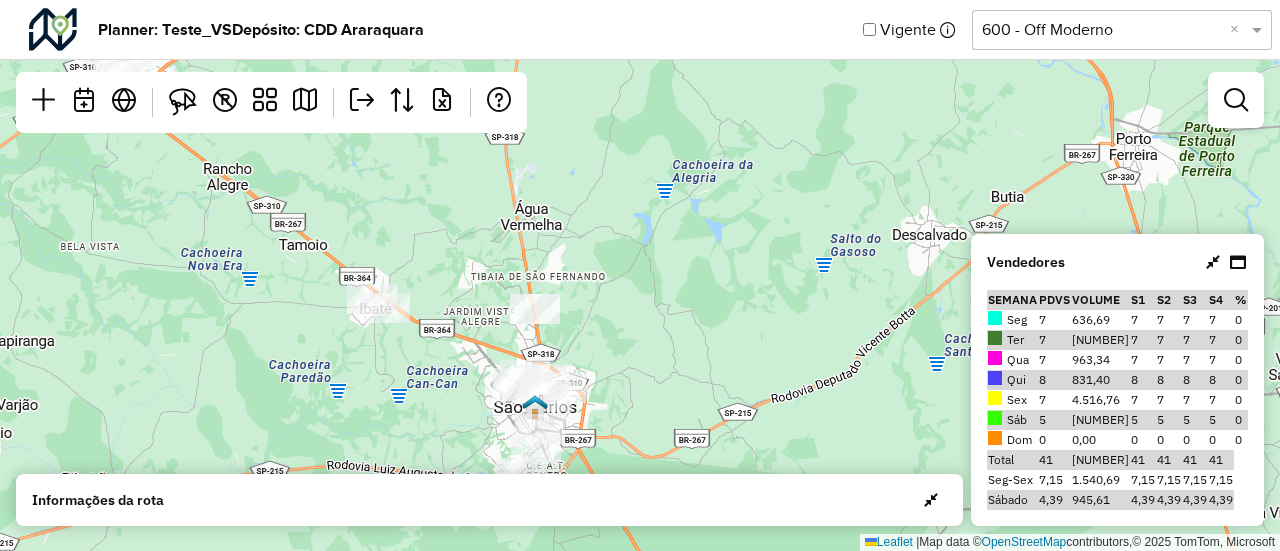 drag, startPoint x: 453, startPoint y: 287, endPoint x: 430, endPoint y: 247, distance: 46.141087 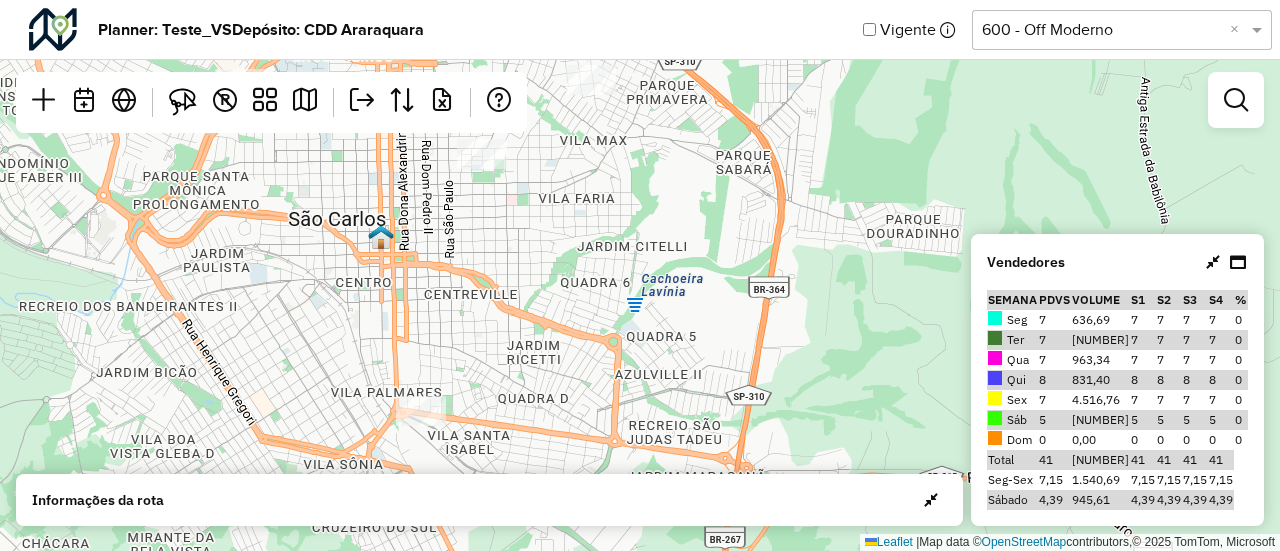 drag, startPoint x: 464, startPoint y: 365, endPoint x: 482, endPoint y: 573, distance: 208.77739 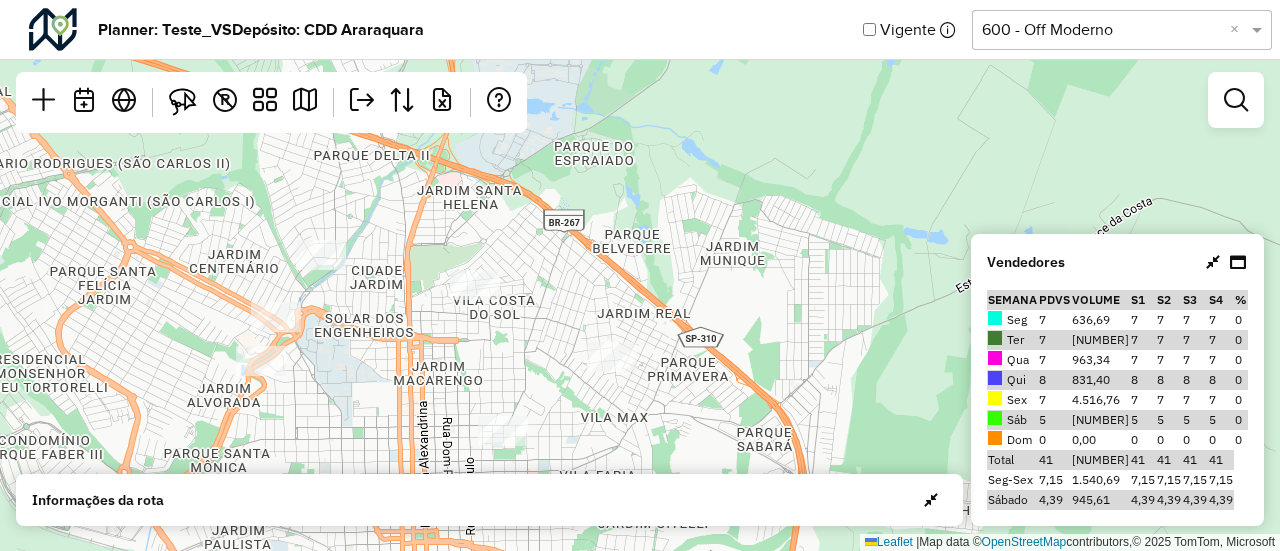 drag, startPoint x: 560, startPoint y: 290, endPoint x: 586, endPoint y: 499, distance: 210.61102 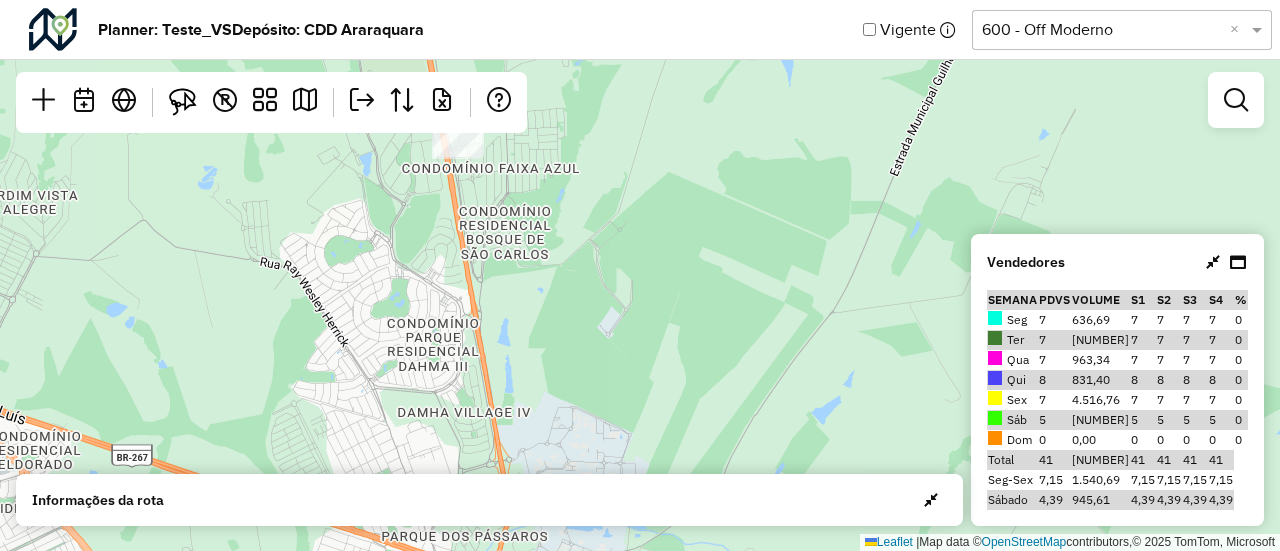drag, startPoint x: 599, startPoint y: 294, endPoint x: 627, endPoint y: 488, distance: 196.01021 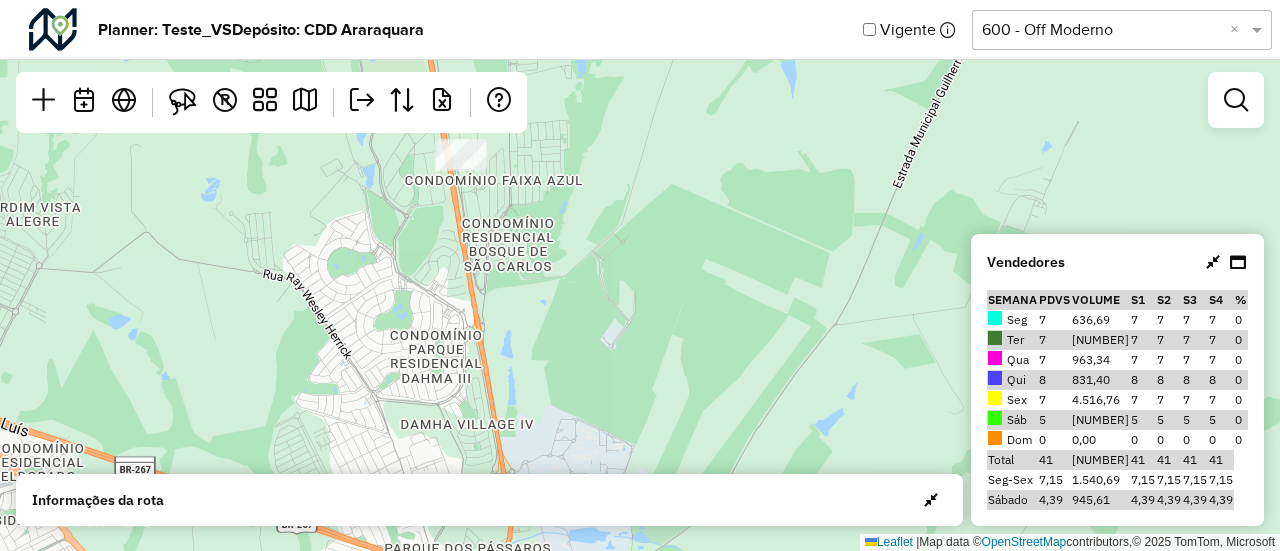 drag, startPoint x: 576, startPoint y: 275, endPoint x: 620, endPoint y: 427, distance: 158.24033 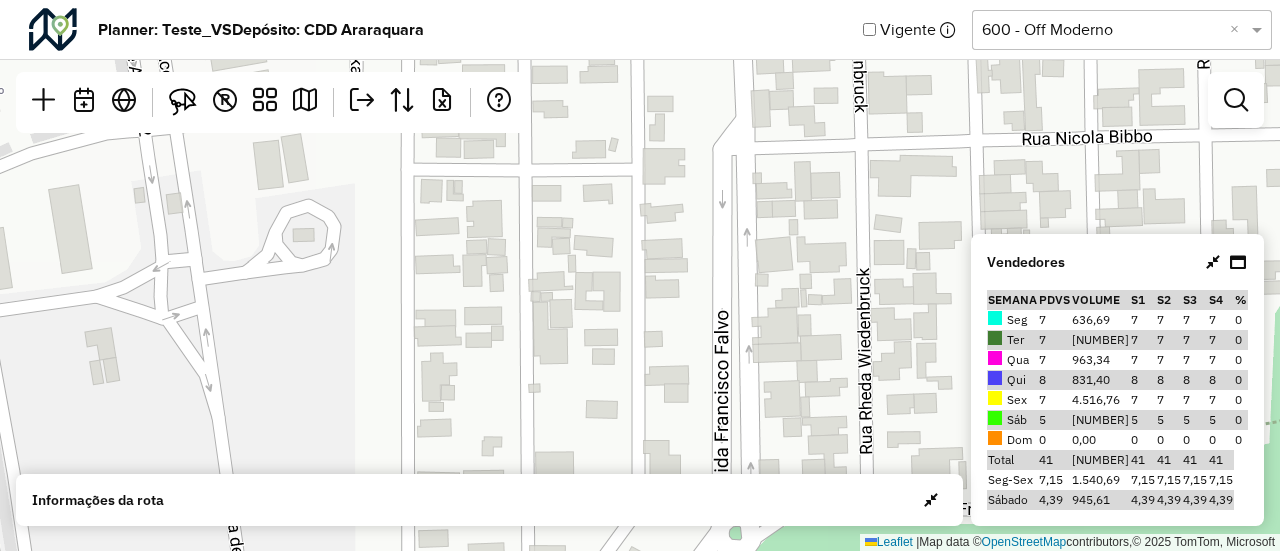 drag, startPoint x: 315, startPoint y: 230, endPoint x: 843, endPoint y: 587, distance: 637.3641 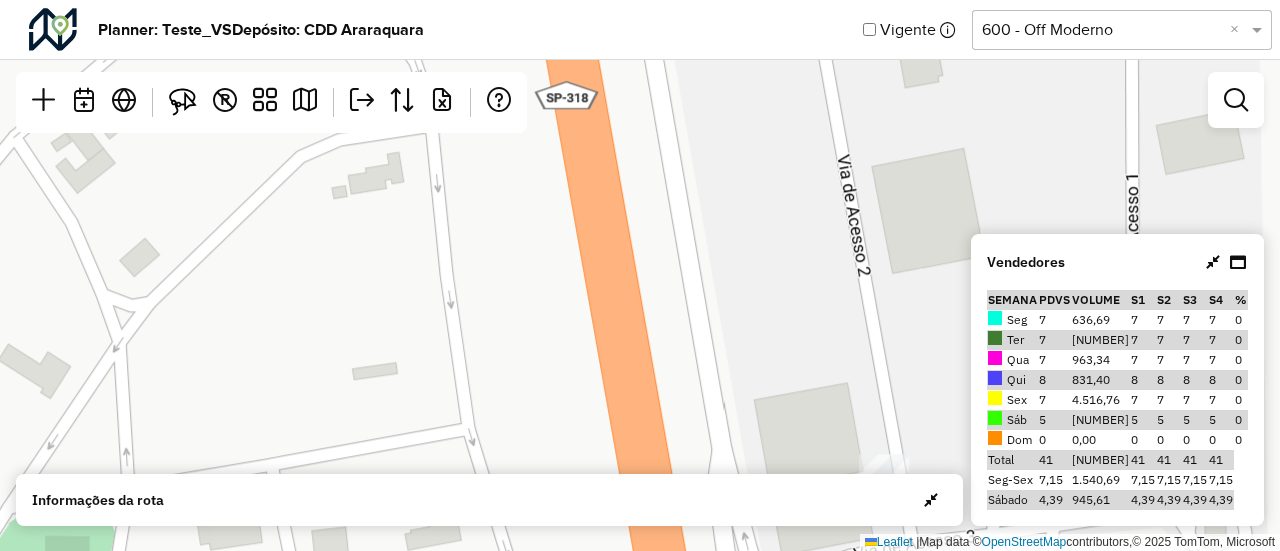drag, startPoint x: 877, startPoint y: 407, endPoint x: 458, endPoint y: 319, distance: 428.14133 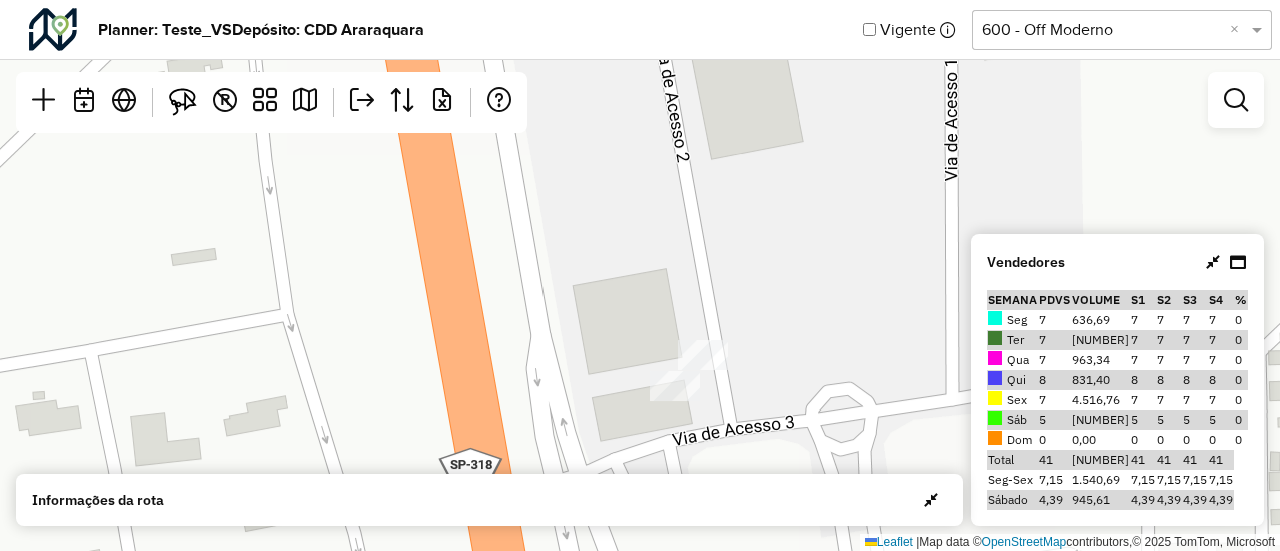 drag, startPoint x: 582, startPoint y: 353, endPoint x: 444, endPoint y: 253, distance: 170.423 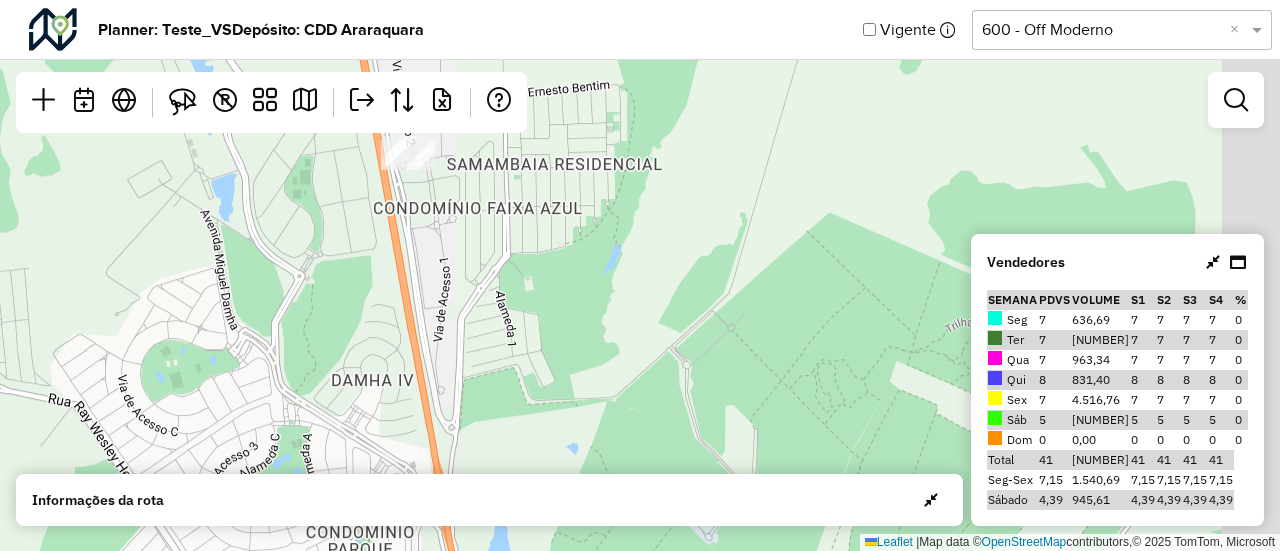 drag, startPoint x: 737, startPoint y: 286, endPoint x: 540, endPoint y: 195, distance: 217.0023 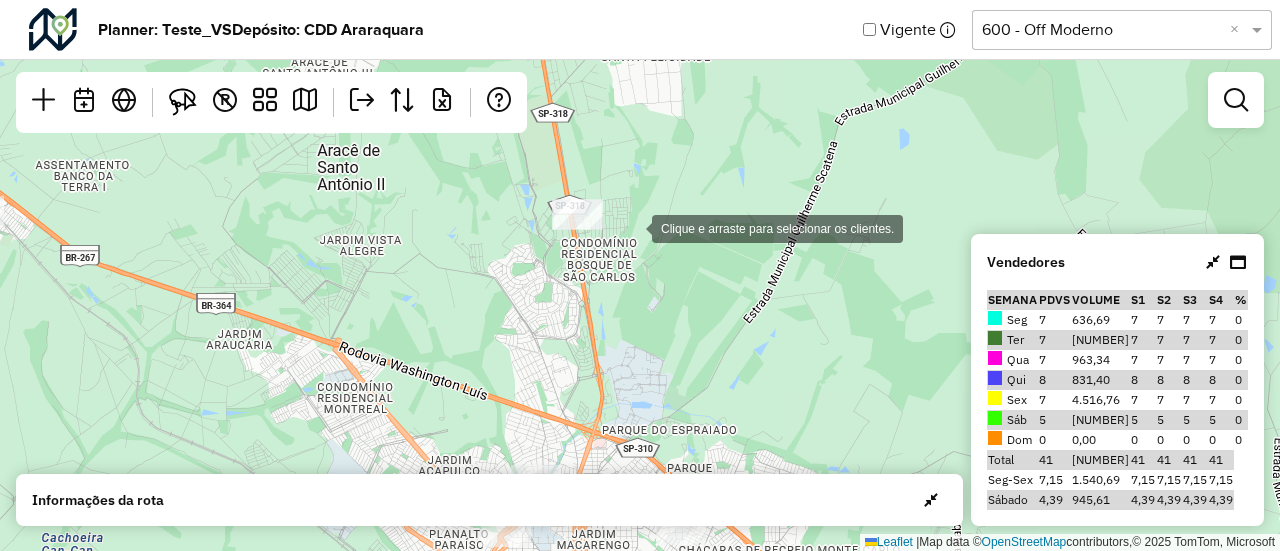 click on "Clique e arraste para selecionar os clientes. Leaflet | Map data © OpenStreetMap contributors,© 2025 TomTom, Microsoft" 